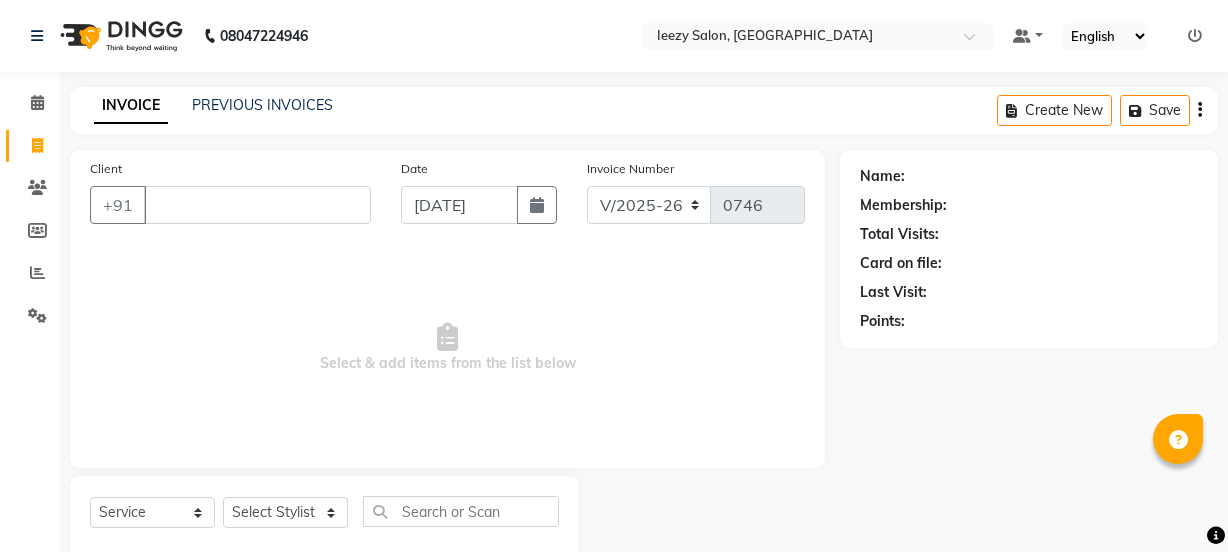 select on "5982" 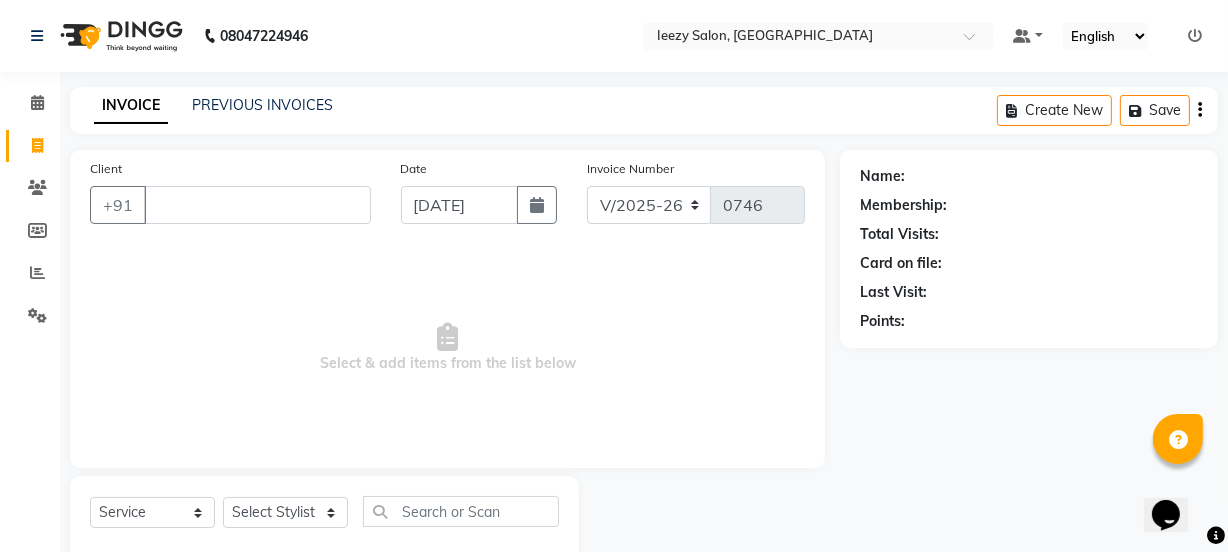 scroll, scrollTop: 0, scrollLeft: 0, axis: both 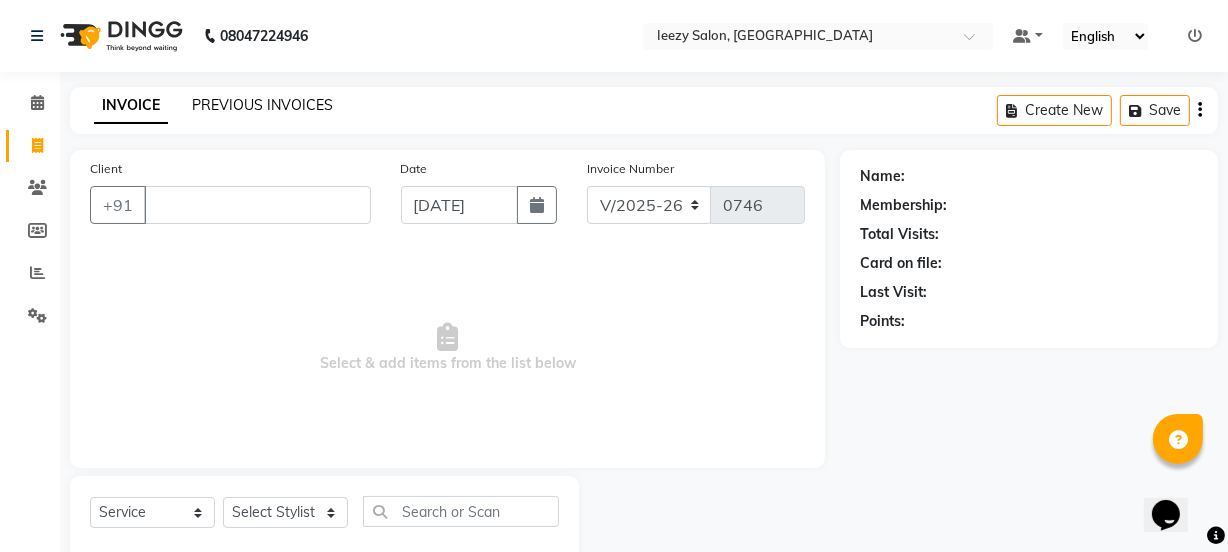 type 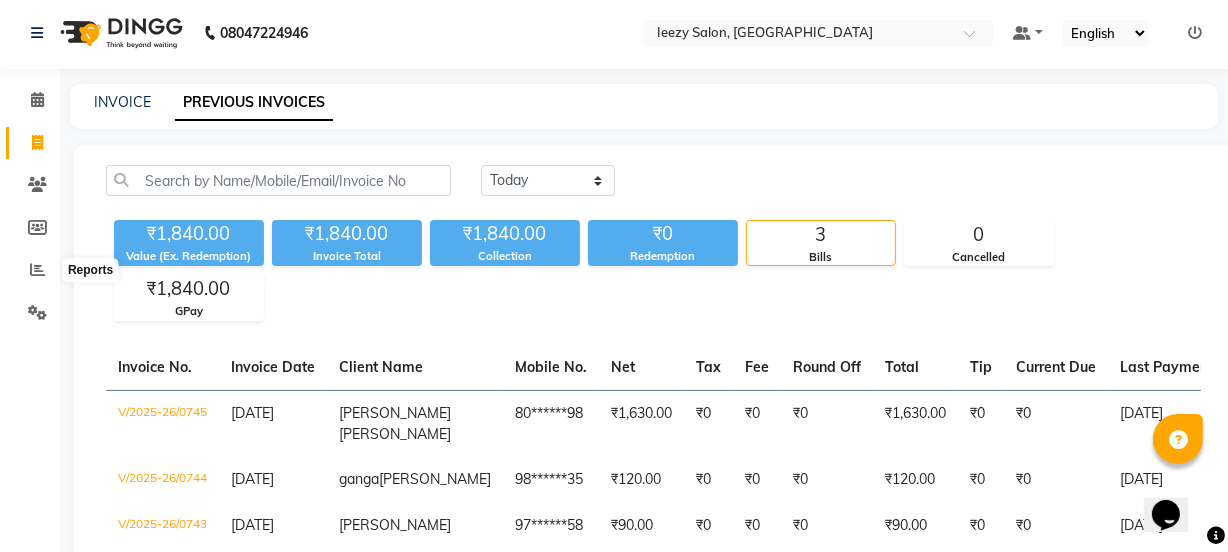 scroll, scrollTop: 0, scrollLeft: 0, axis: both 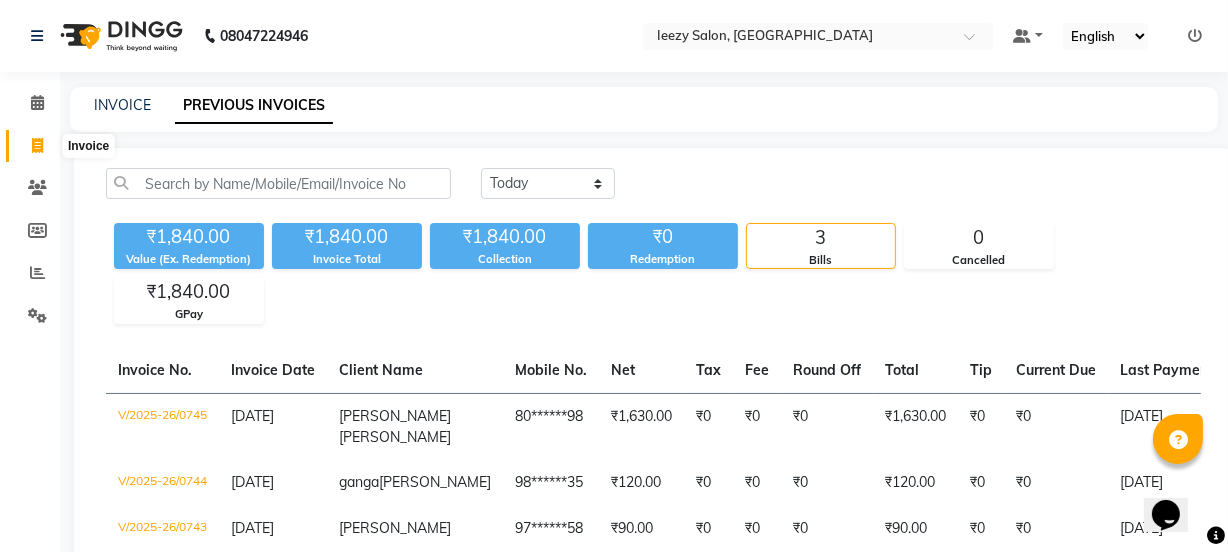 click 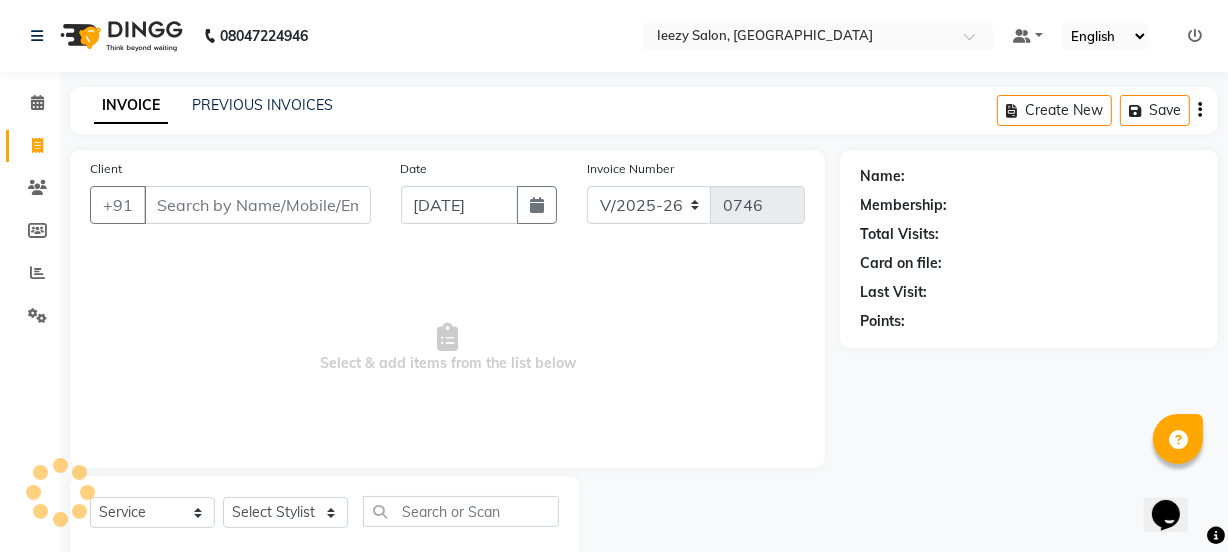 scroll, scrollTop: 50, scrollLeft: 0, axis: vertical 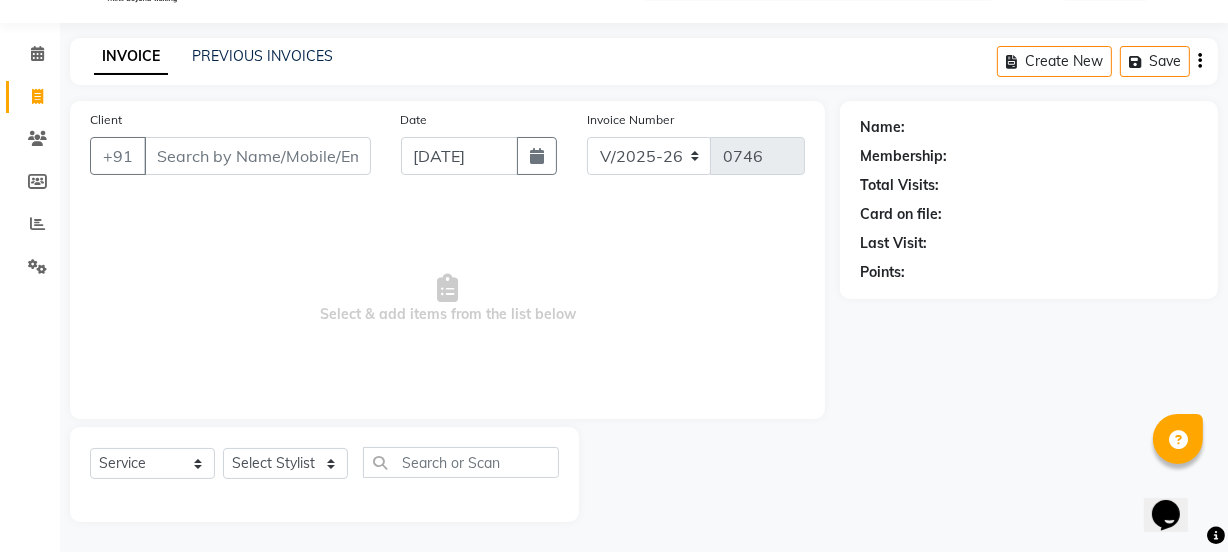 click on "Client" at bounding box center (257, 156) 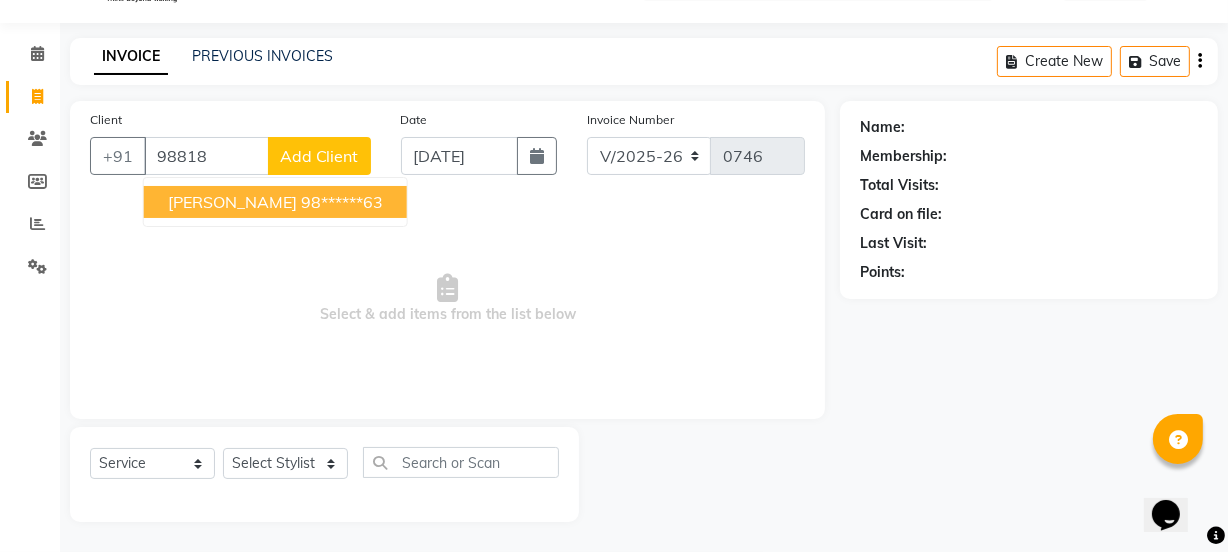 click on "98******63" at bounding box center [342, 202] 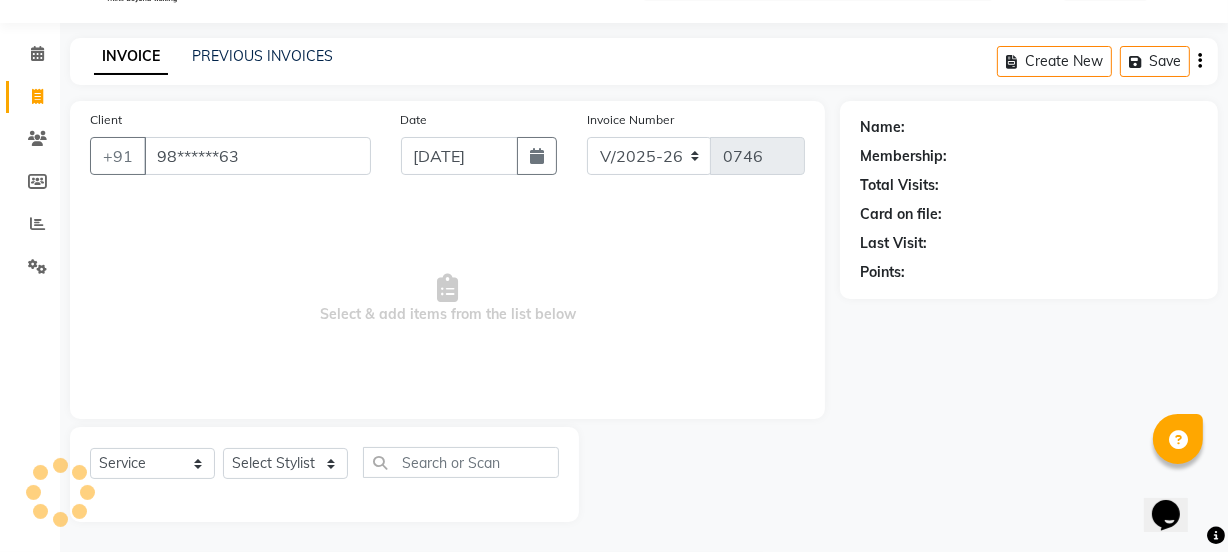 type on "98******63" 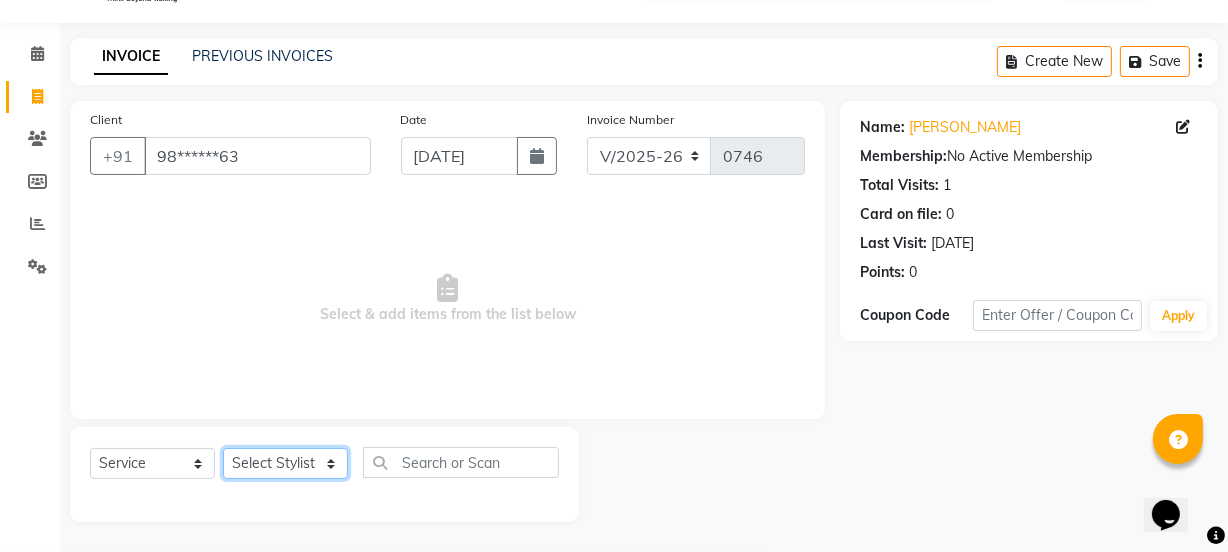 click on "Select Stylist IEEZY -Owner MS [PERSON_NAME]  Ms [PERSON_NAME] [PERSON_NAME]  [PERSON_NAME]Bu Rohini  Stylist Shree" 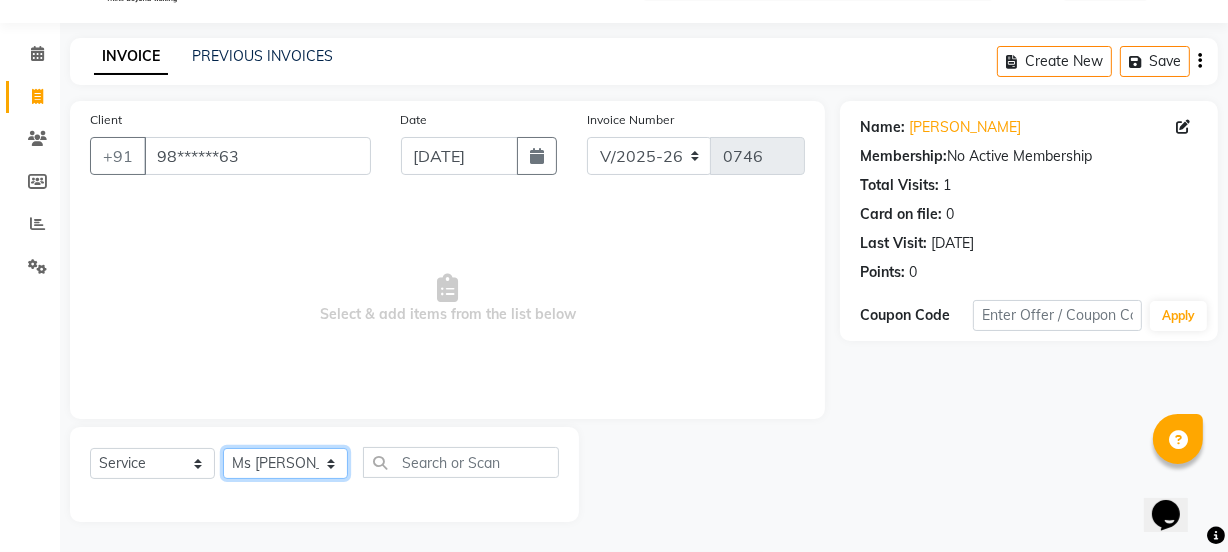 click on "Select Stylist IEEZY -Owner MS [PERSON_NAME]  Ms [PERSON_NAME] [PERSON_NAME]  [PERSON_NAME]Bu Rohini  Stylist Shree" 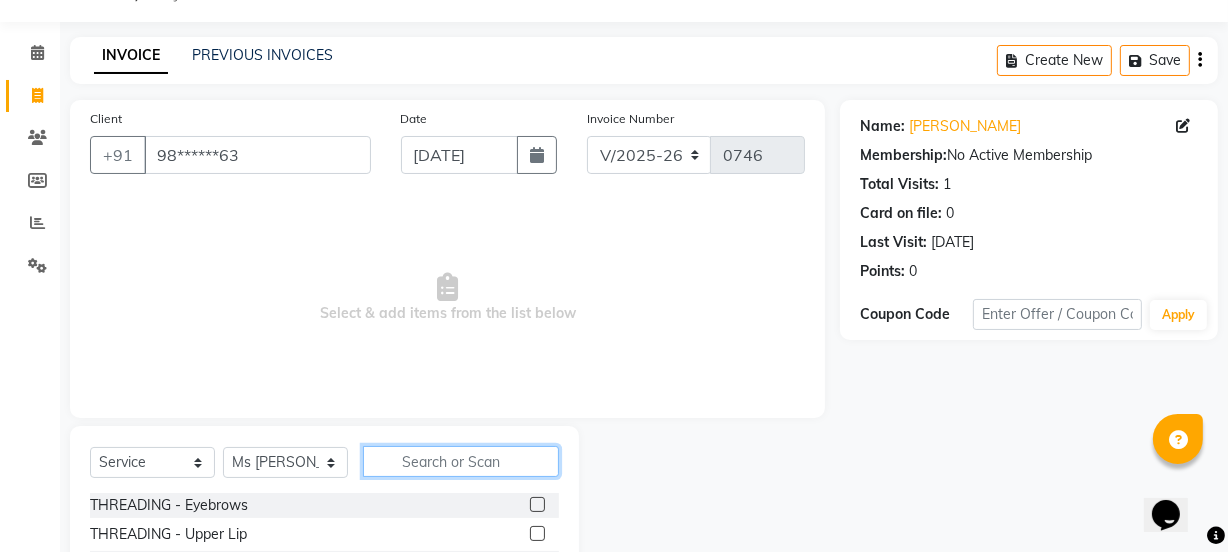 click 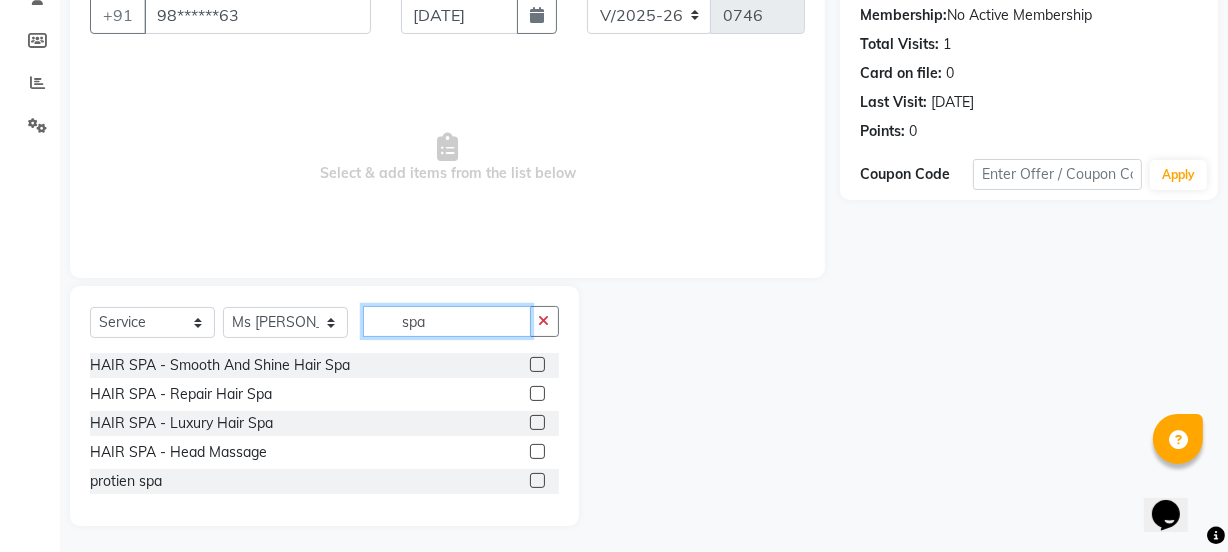 scroll, scrollTop: 194, scrollLeft: 0, axis: vertical 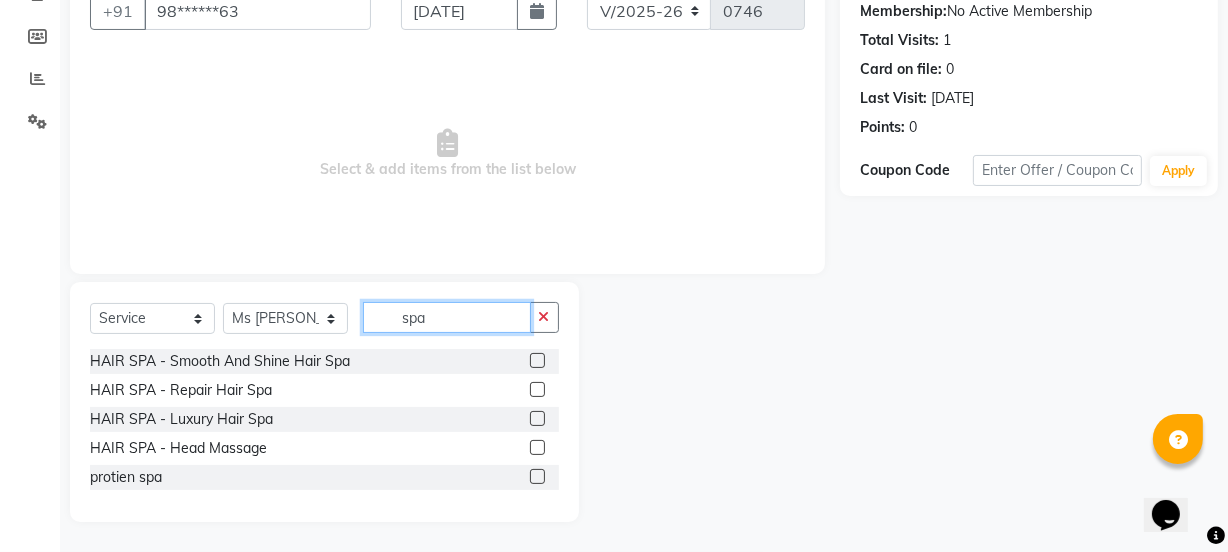 type on "spa" 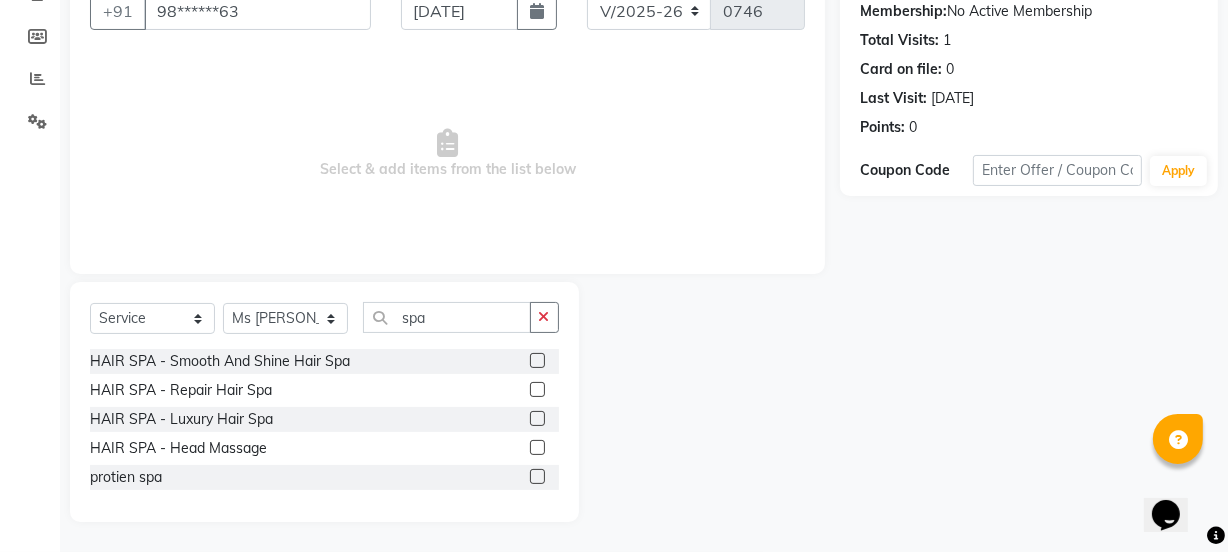 click 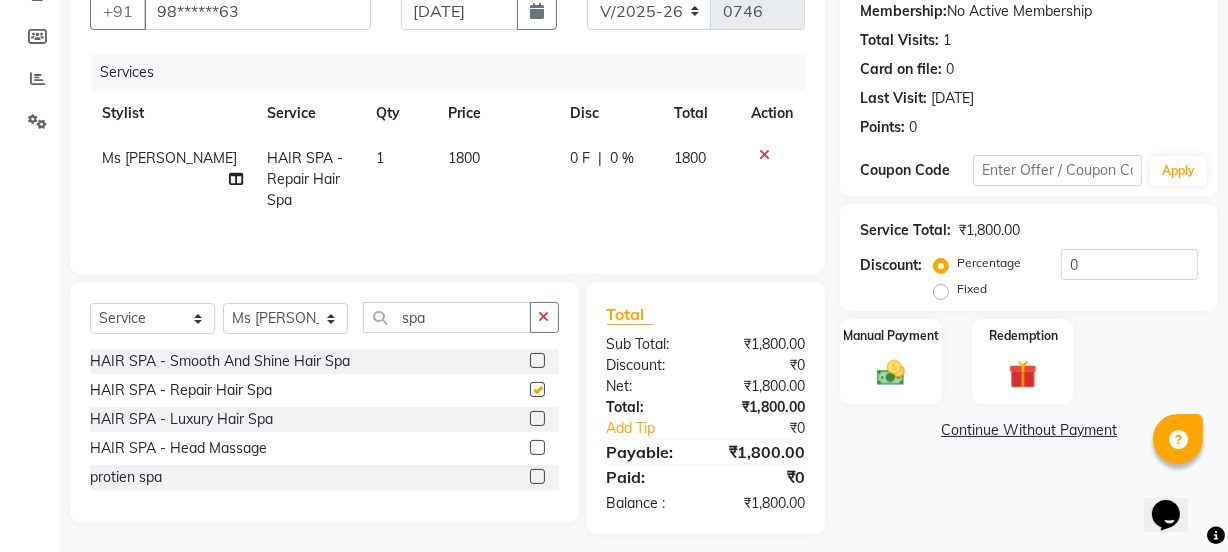 checkbox on "false" 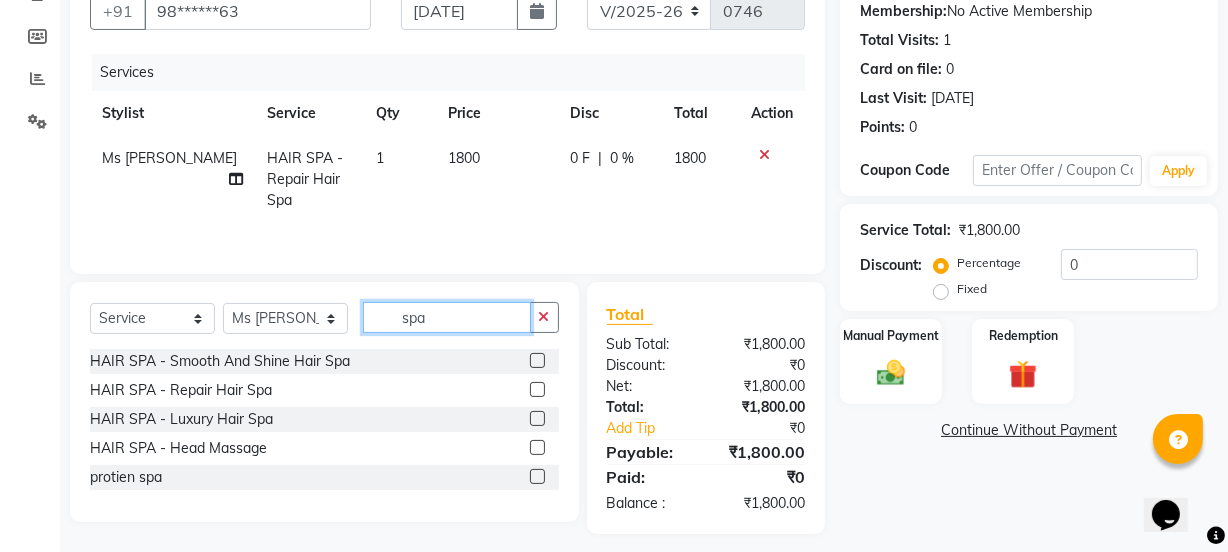 click on "spa" 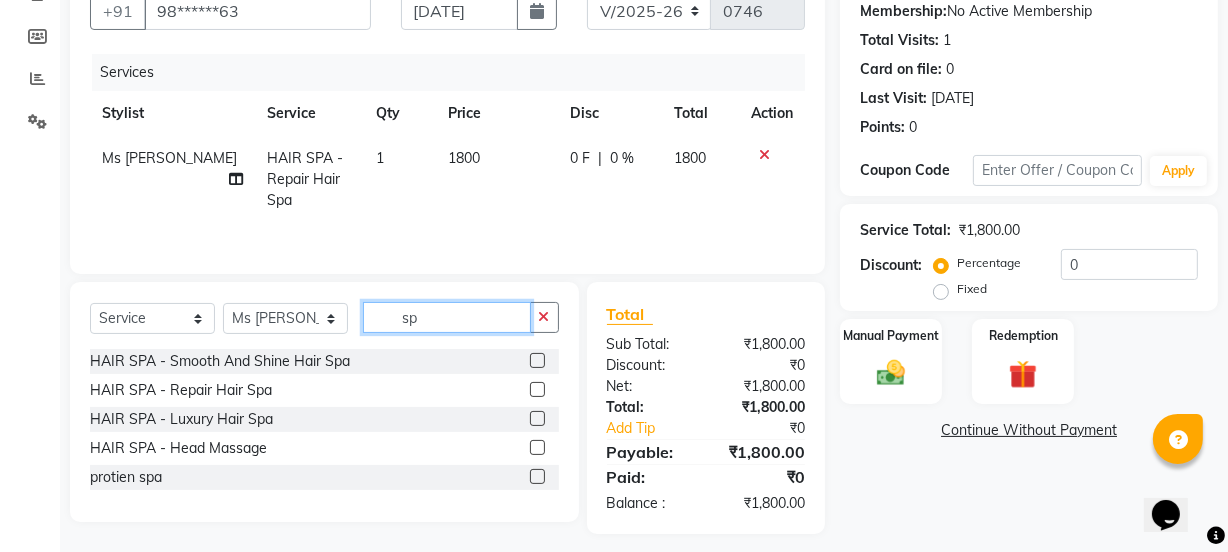 type on "s" 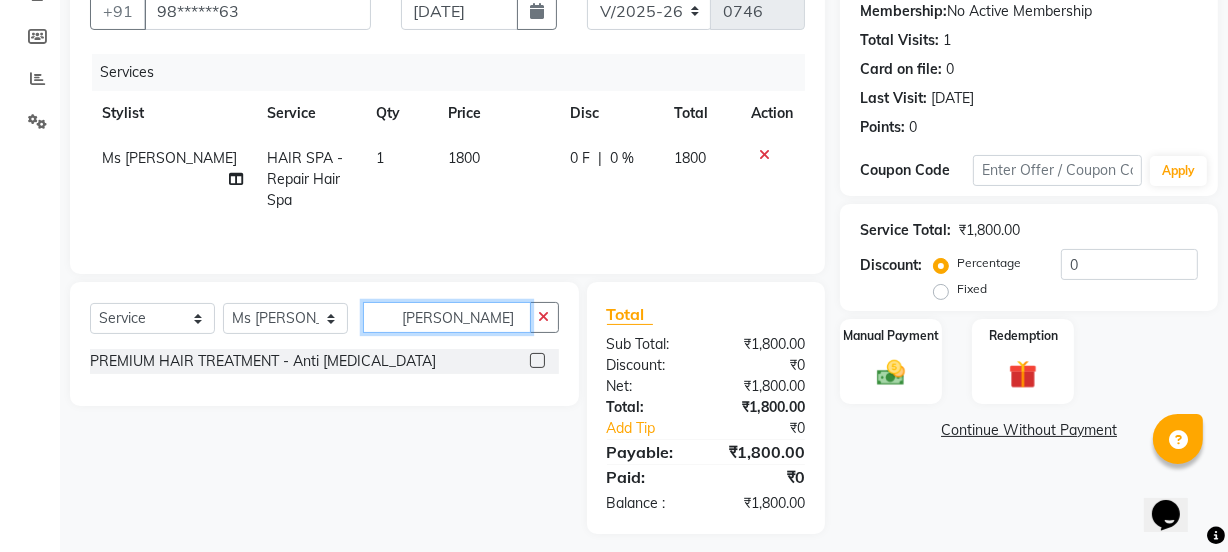 type on "[PERSON_NAME]" 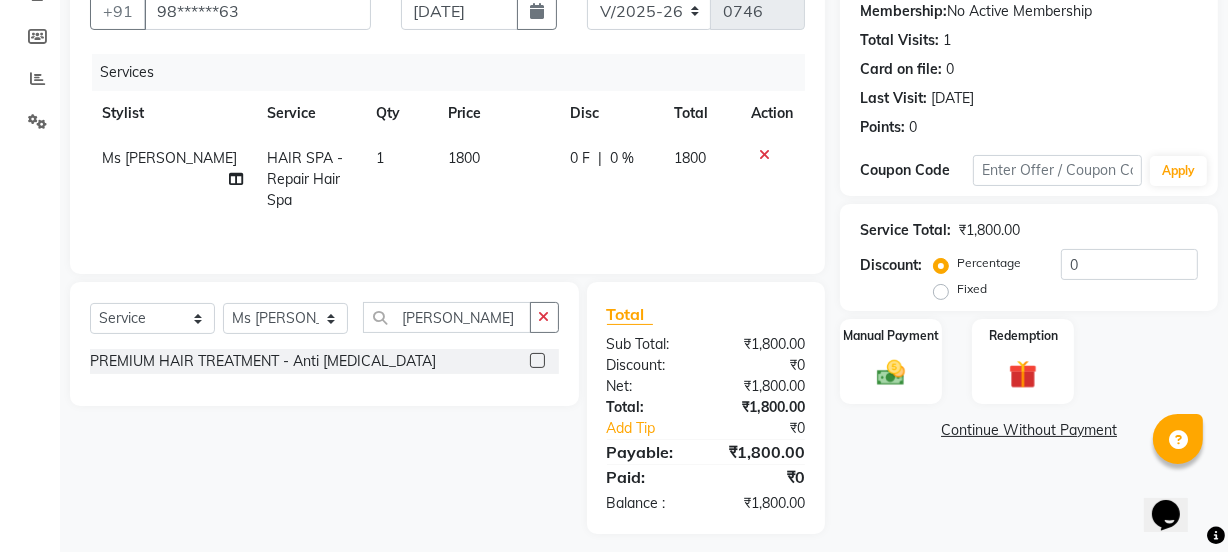 click on "PREMIUM HAIR TREATMENT  - Anti [MEDICAL_DATA]" 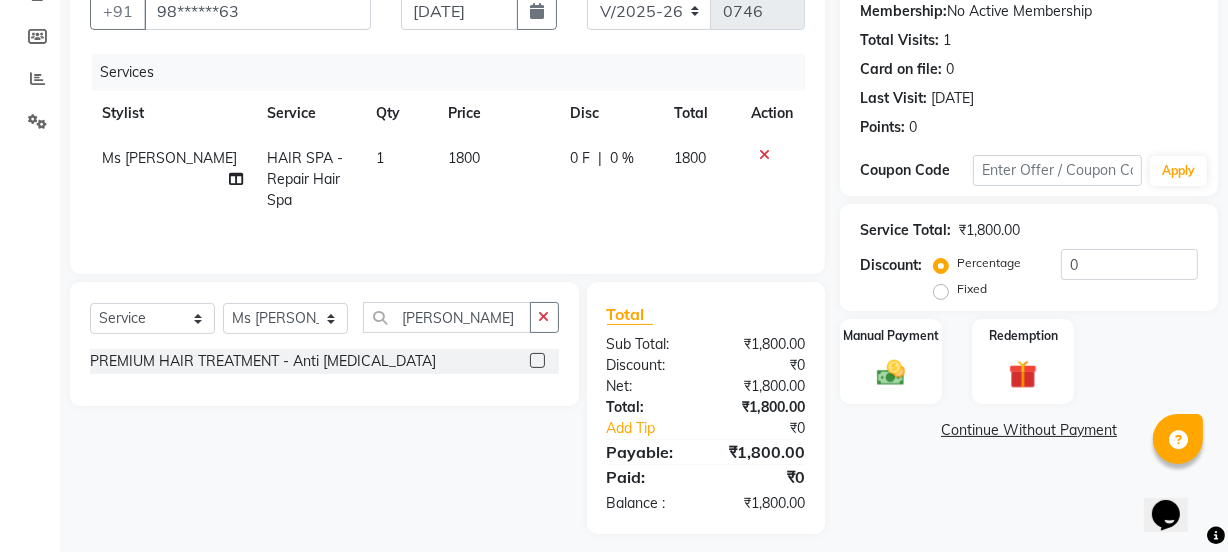 click 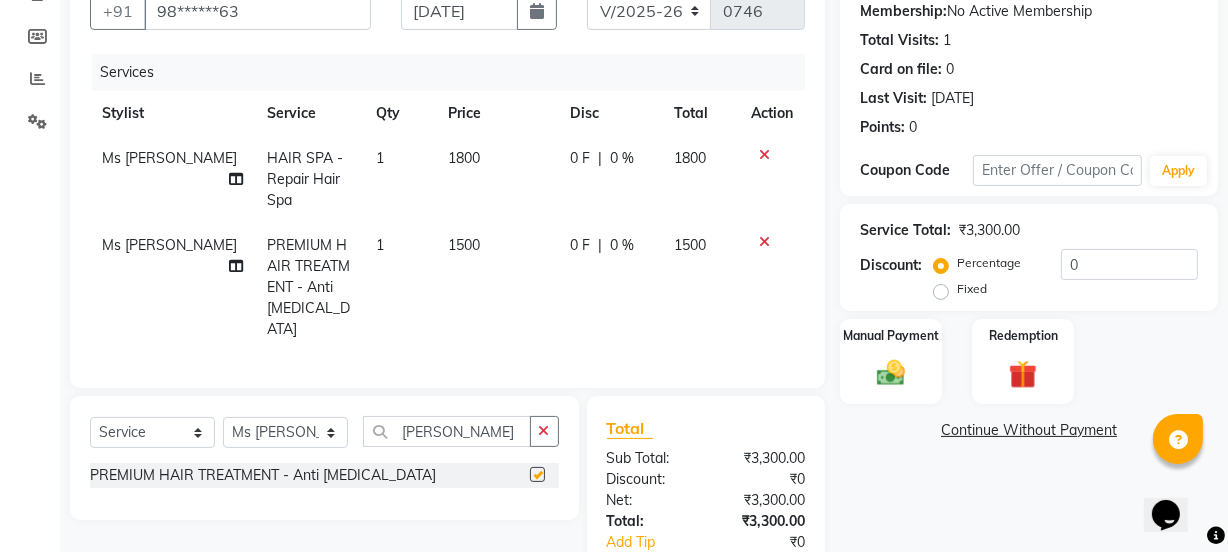 checkbox on "false" 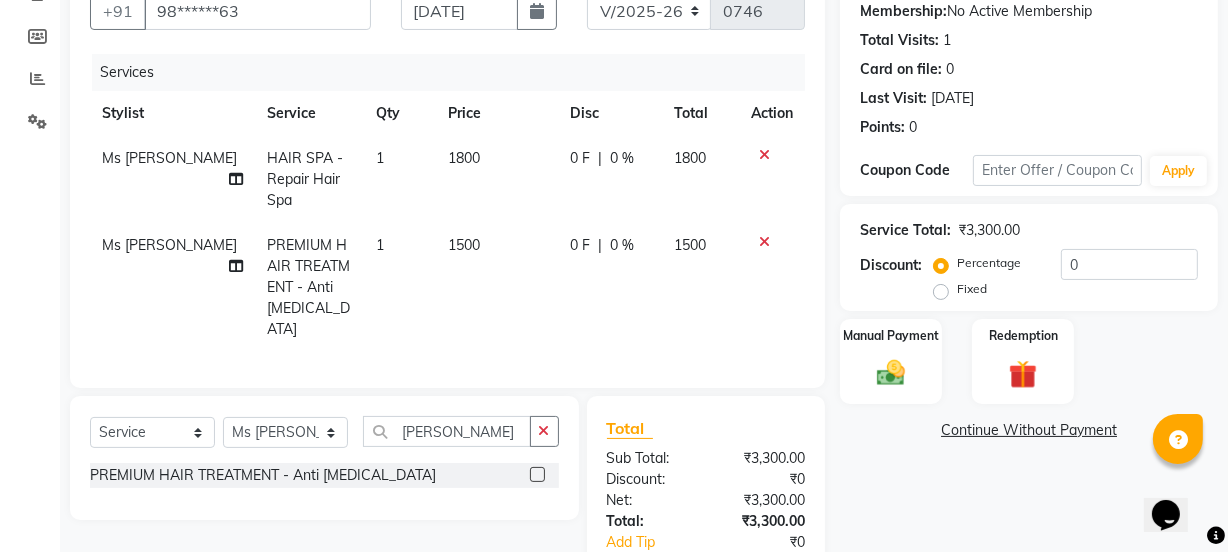 click on "1500" 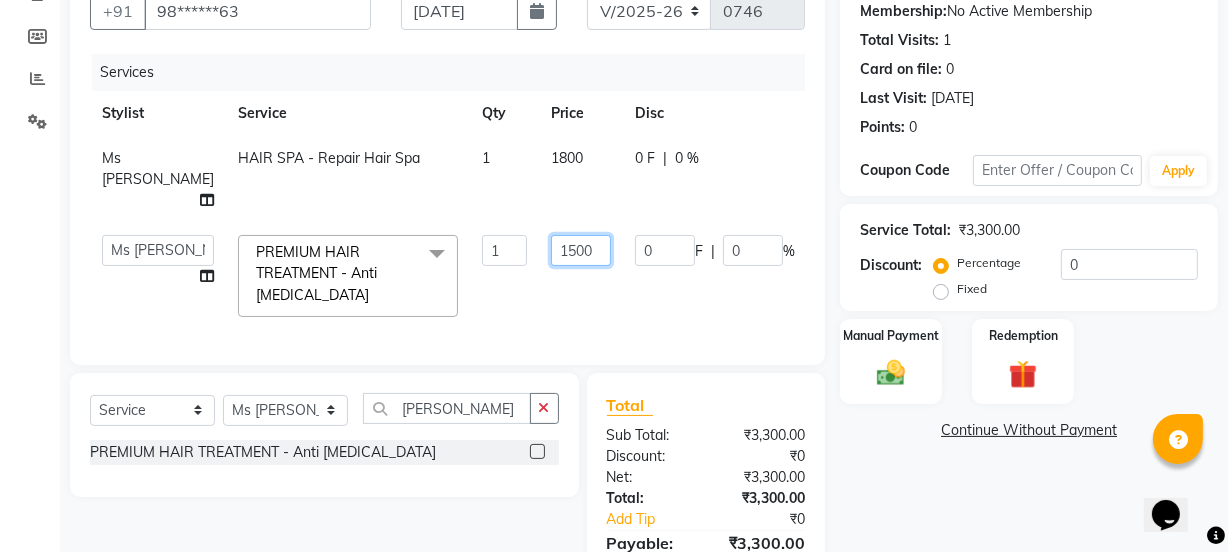 click on "1500" 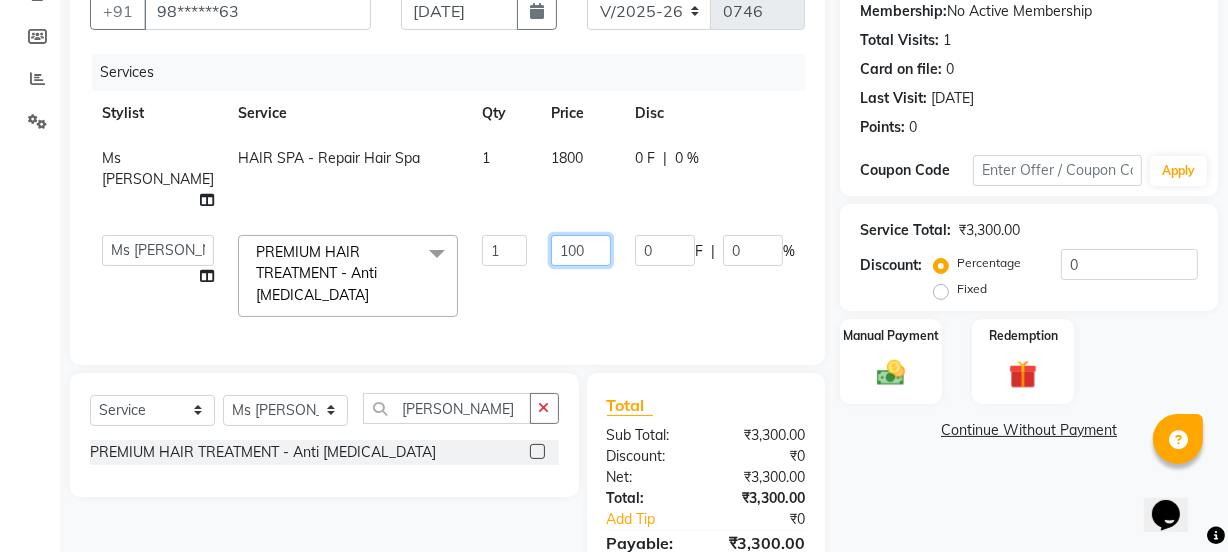 type on "1800" 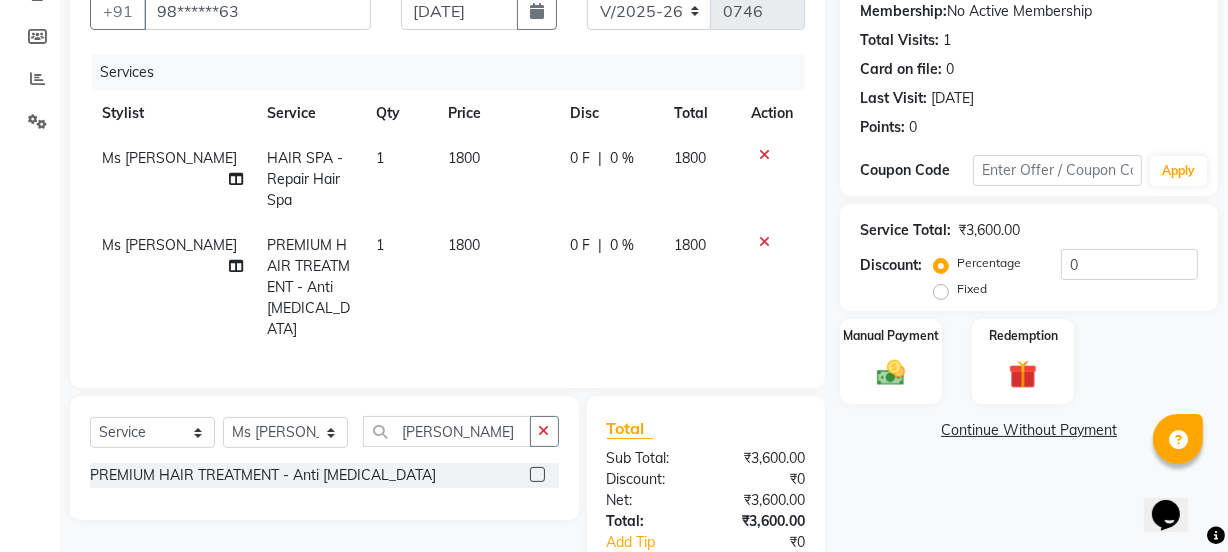click on "Ms [PERSON_NAME] PREMIUM HAIR TREATMENT  - Anti [MEDICAL_DATA] 1 1800 0 F | 0 % 1800" 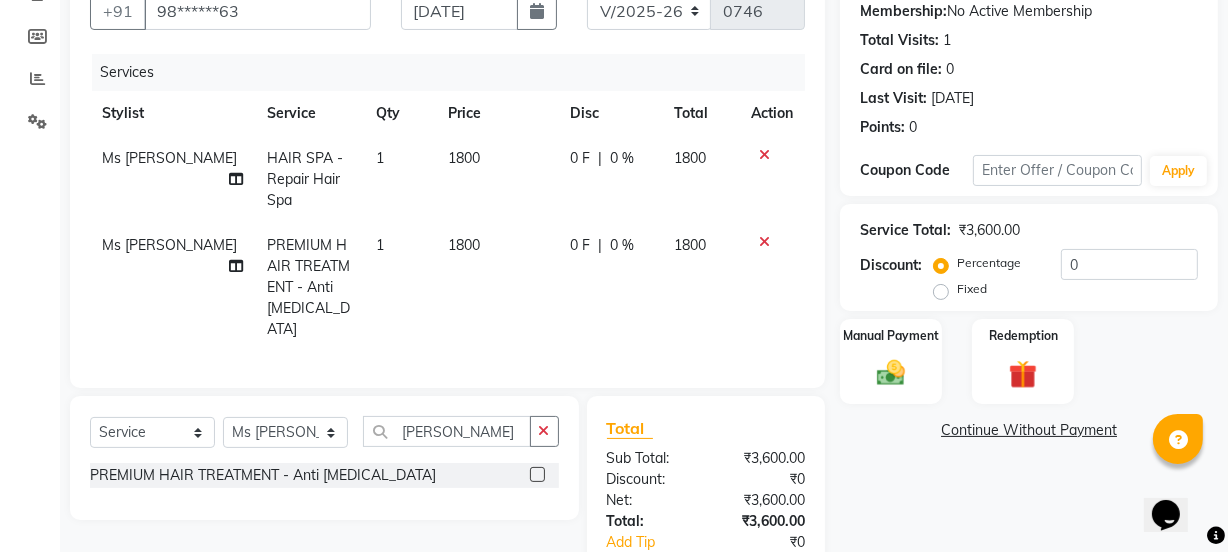 click on "1800" 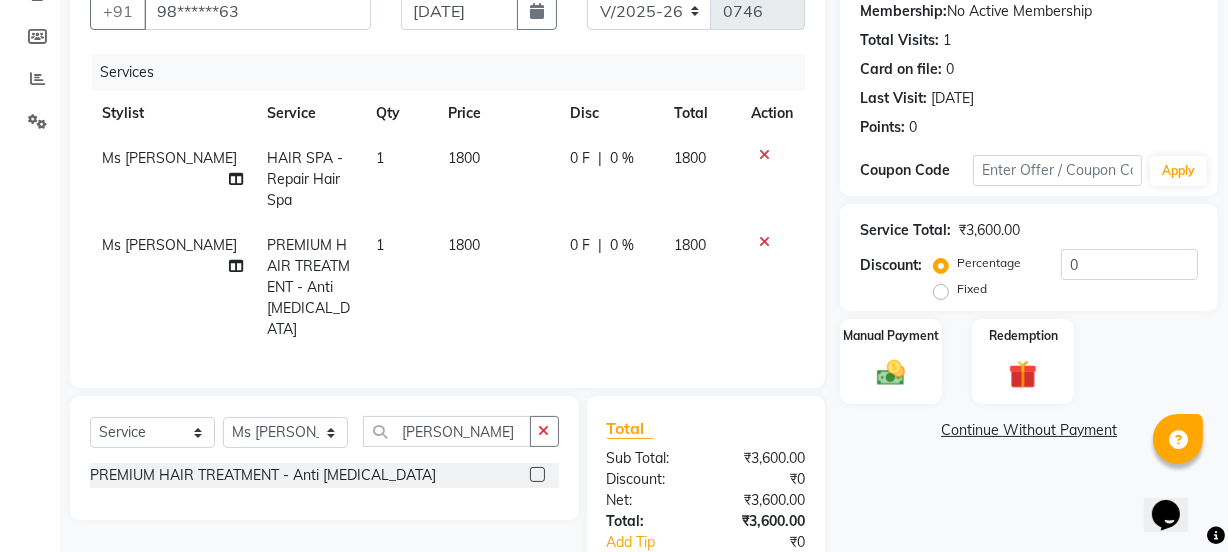 select on "68032" 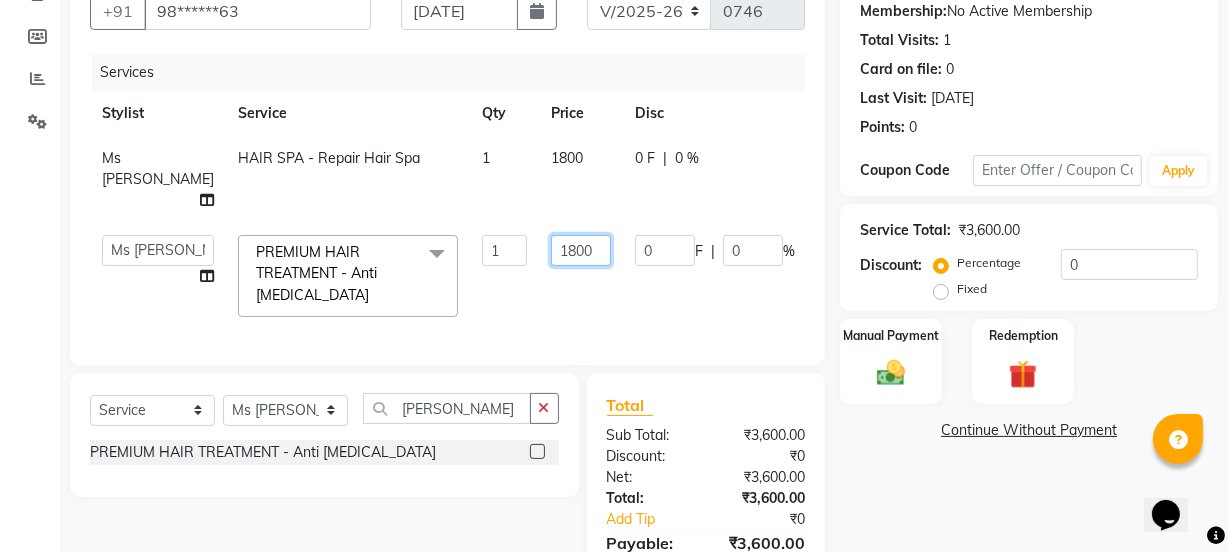 click on "1800" 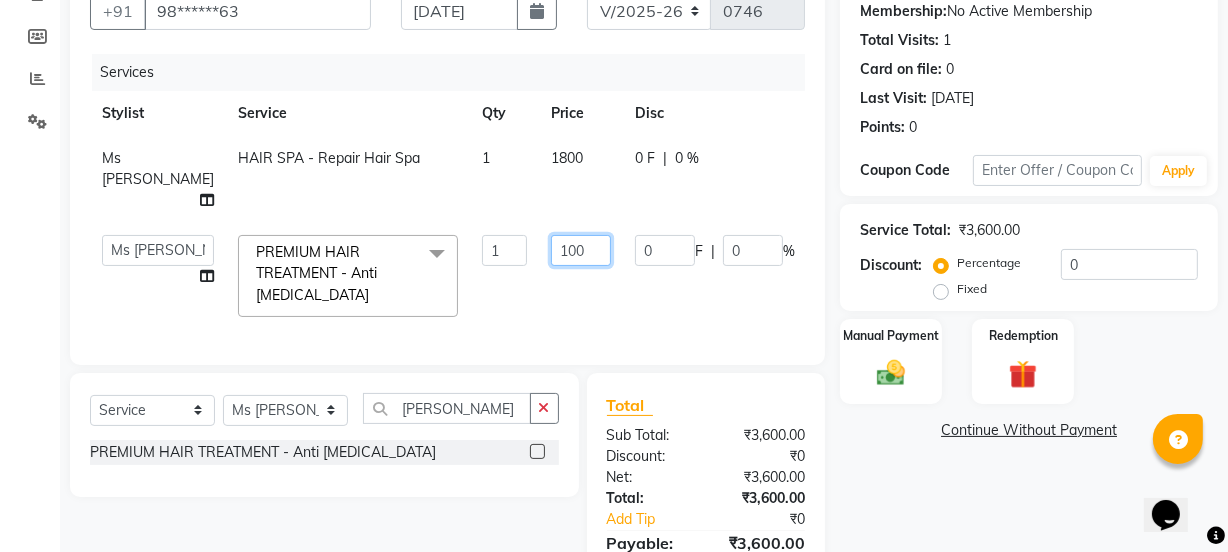 type on "1700" 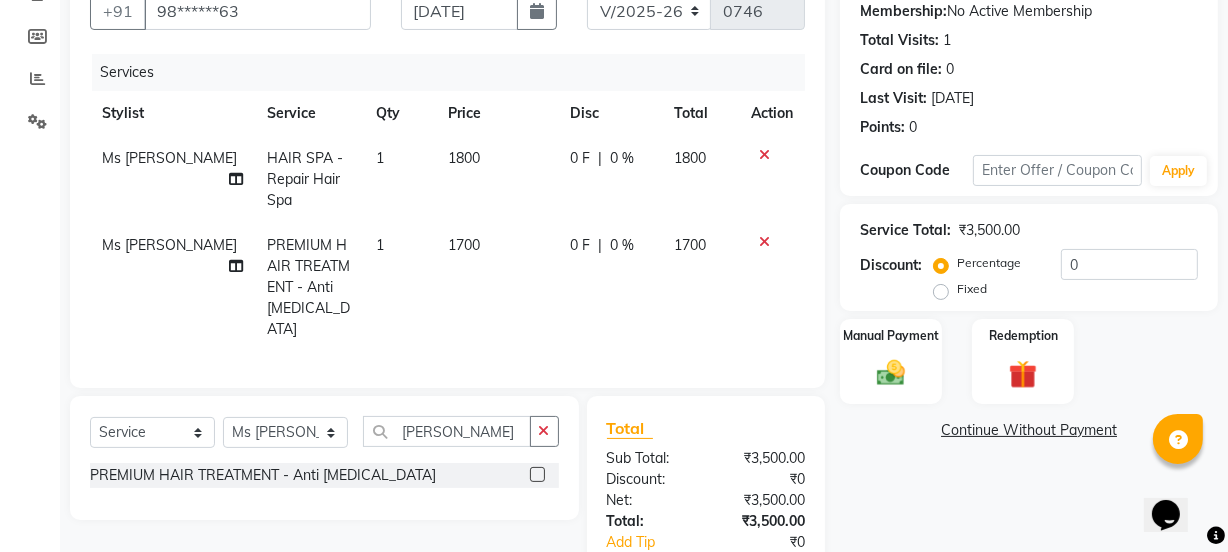 click on "Ms [PERSON_NAME] PREMIUM HAIR TREATMENT  - Anti [MEDICAL_DATA] 1 1700 0 F | 0 % 1700" 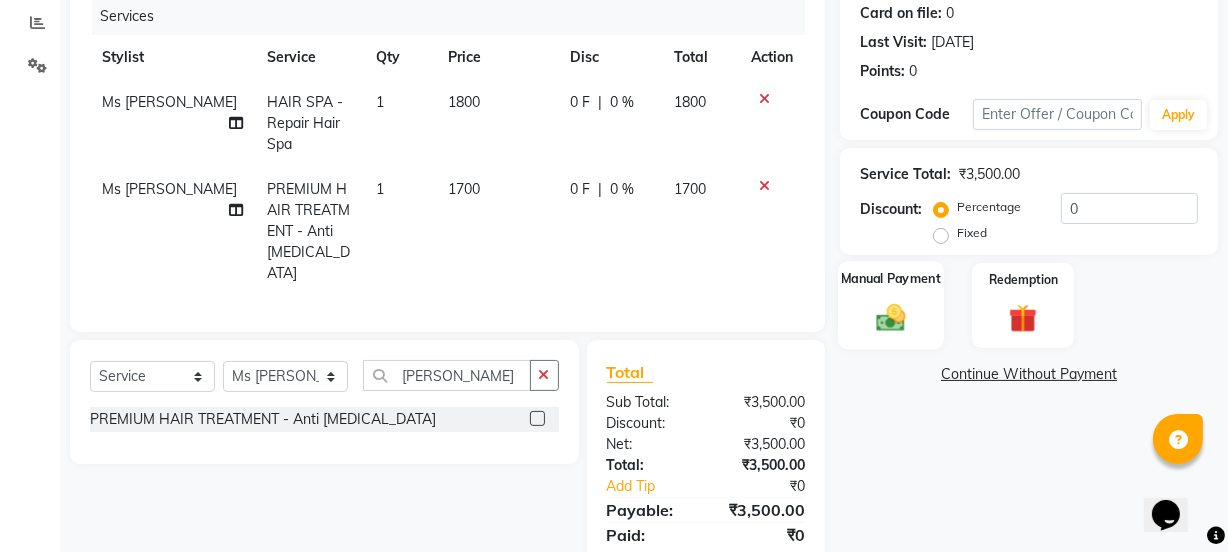 scroll, scrollTop: 312, scrollLeft: 0, axis: vertical 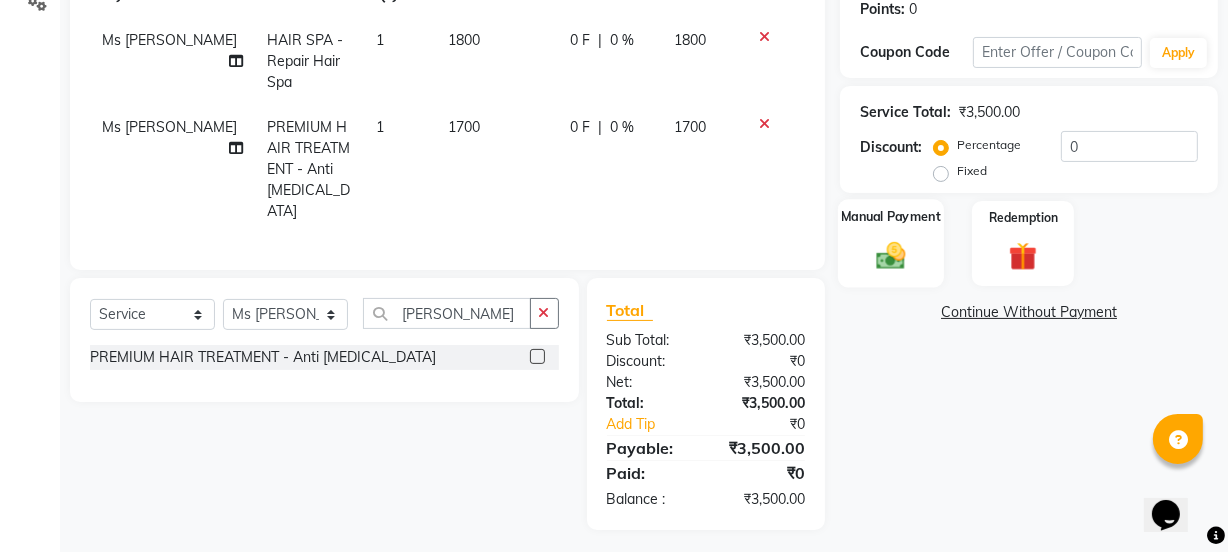 click 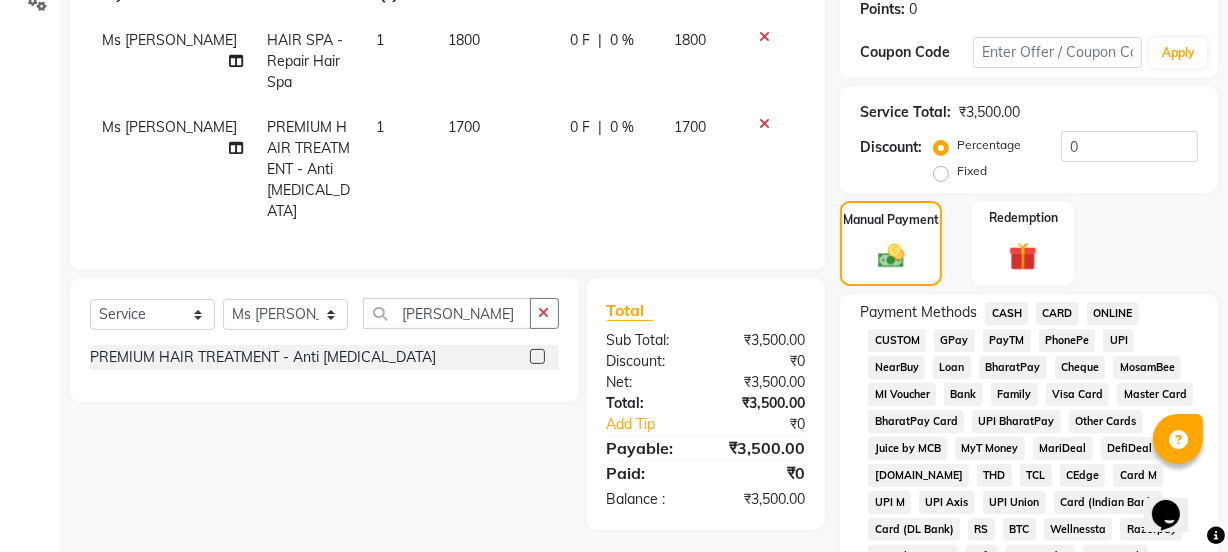 click on "GPay" 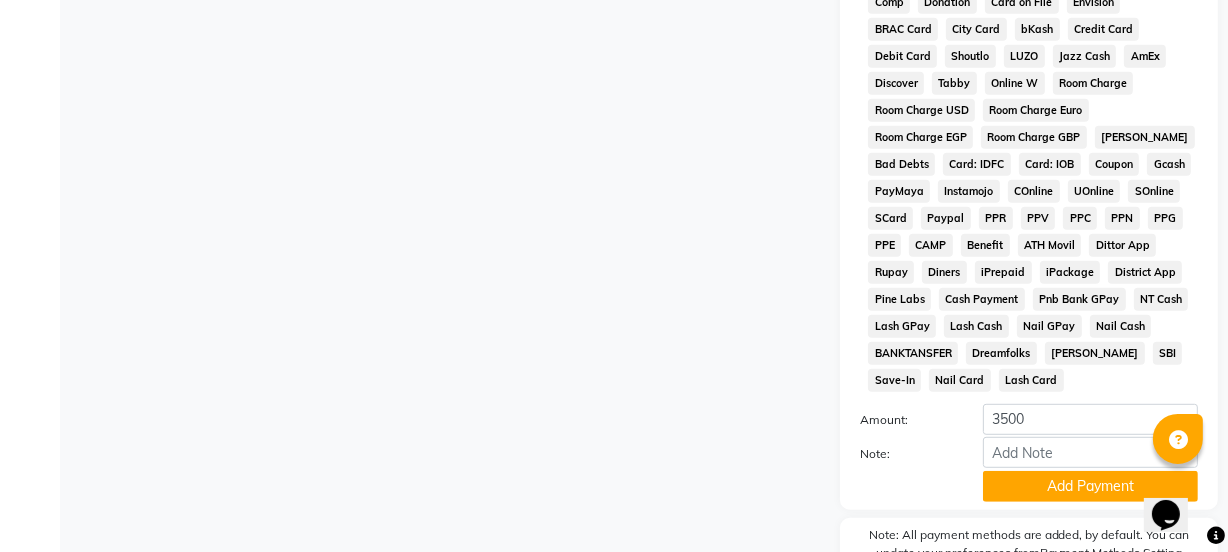 scroll, scrollTop: 1051, scrollLeft: 0, axis: vertical 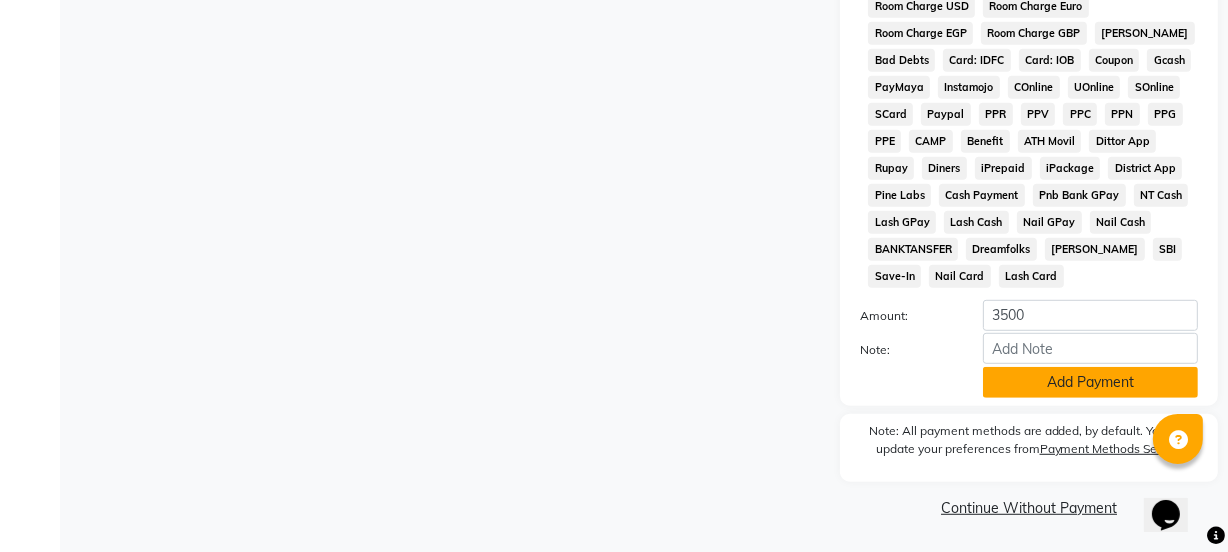 click on "Add Payment" 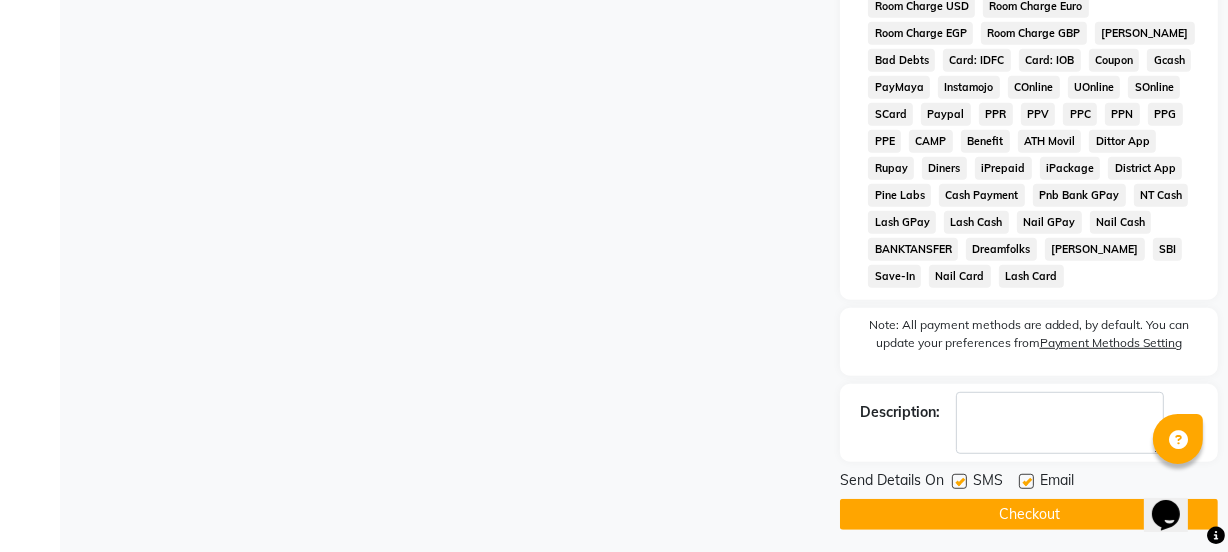 click 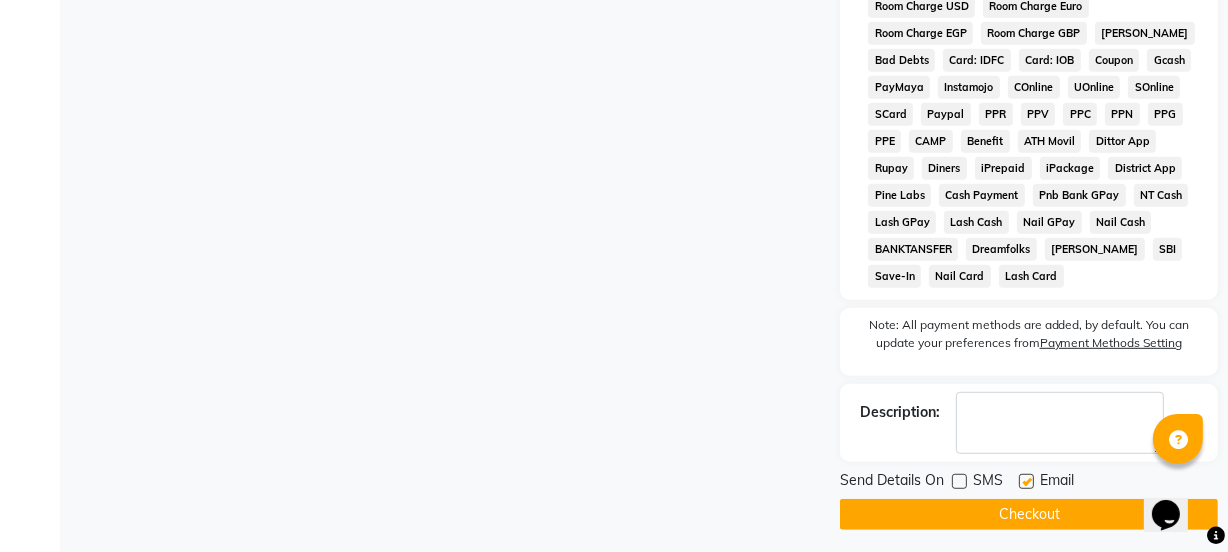 click 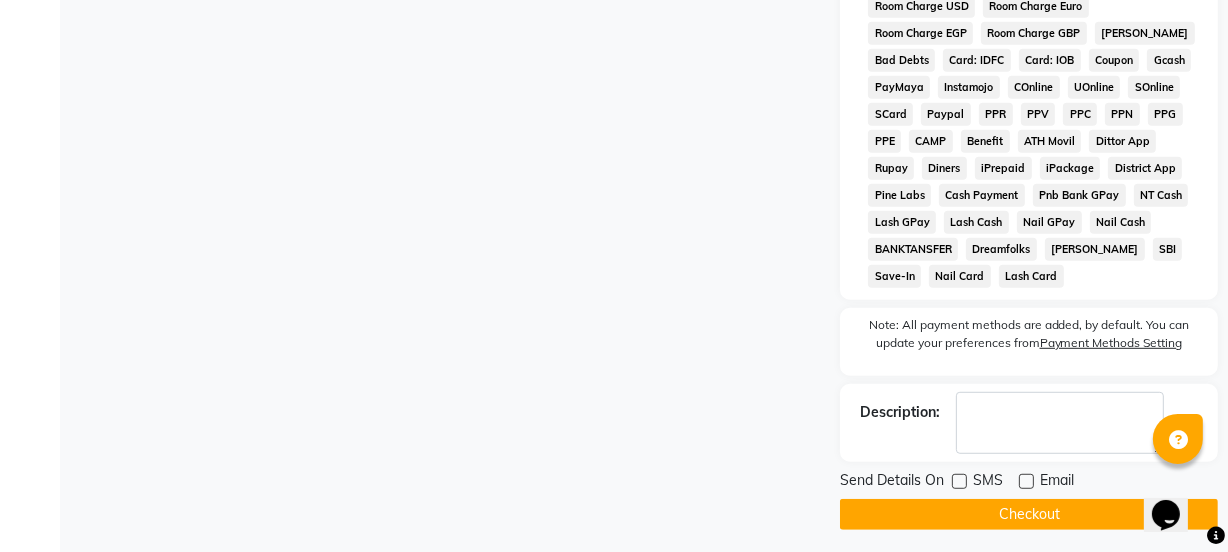 click 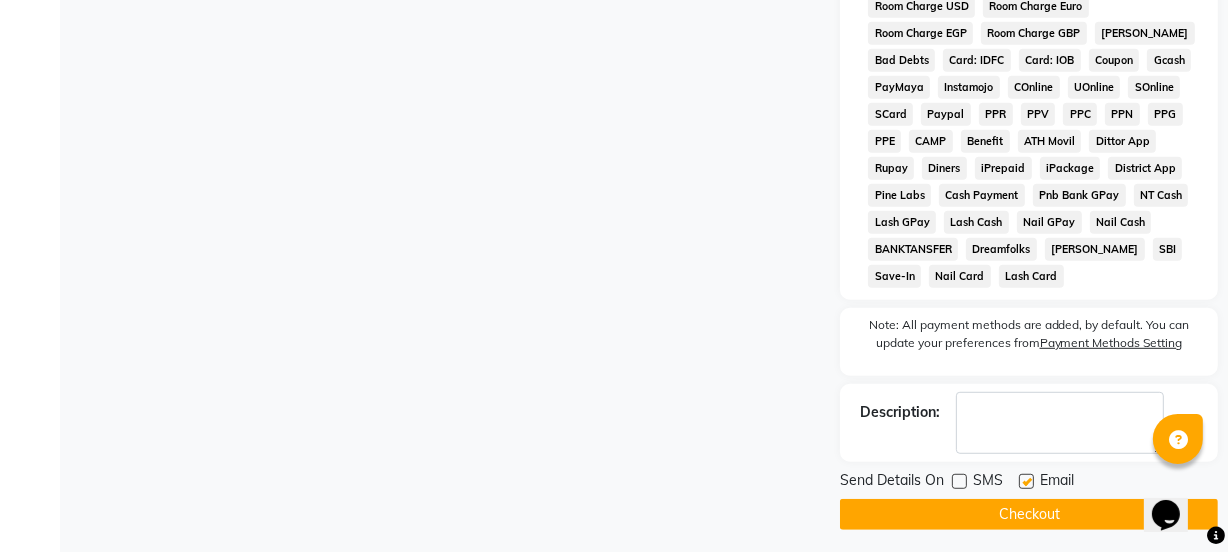 click 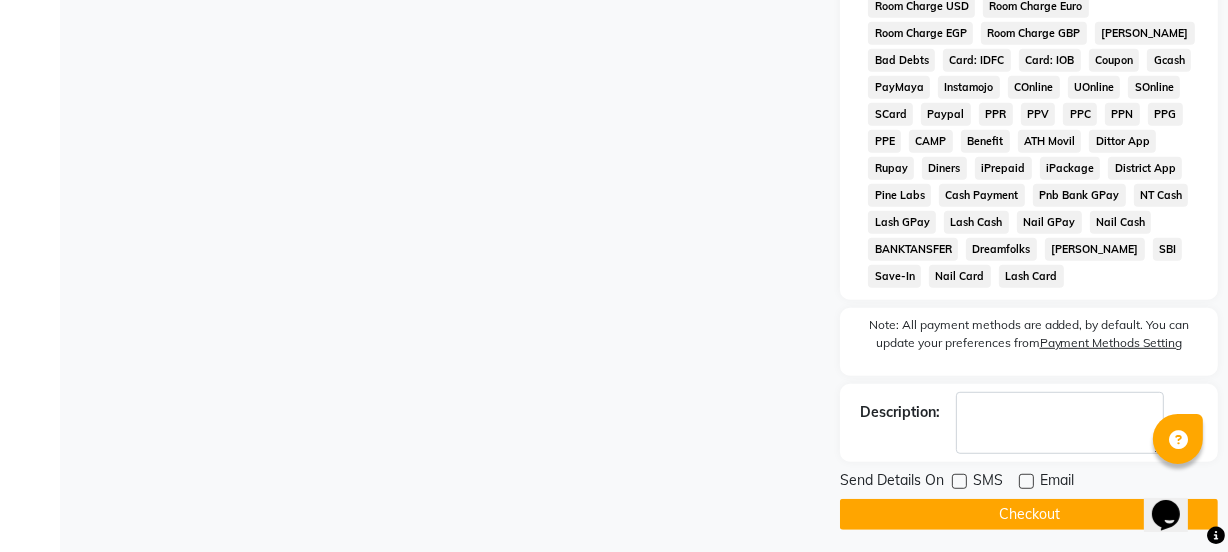 click on "Checkout" 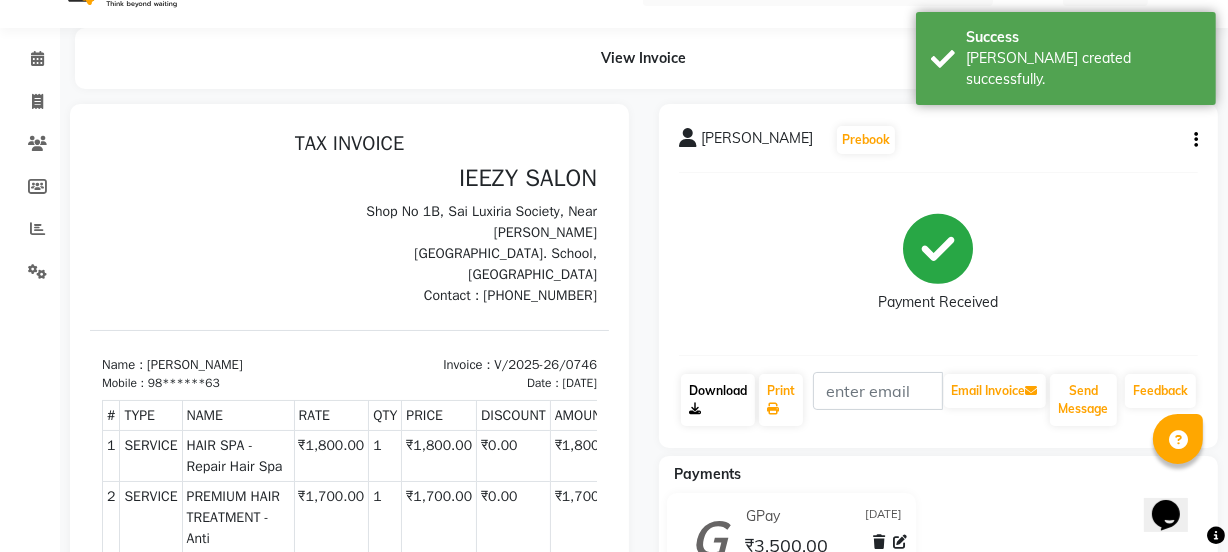 scroll, scrollTop: 0, scrollLeft: 0, axis: both 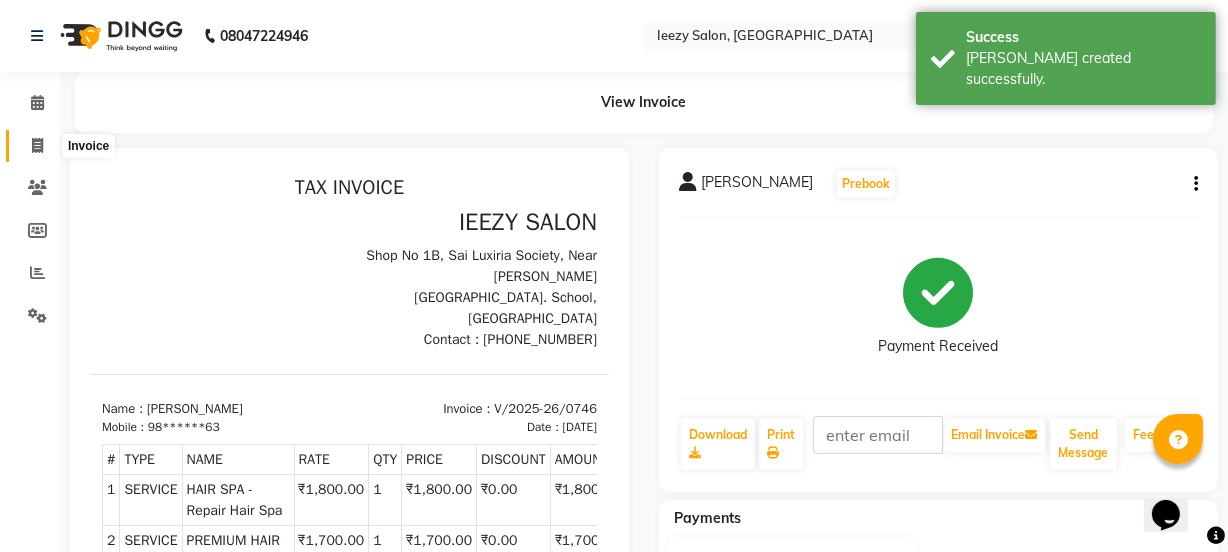 click 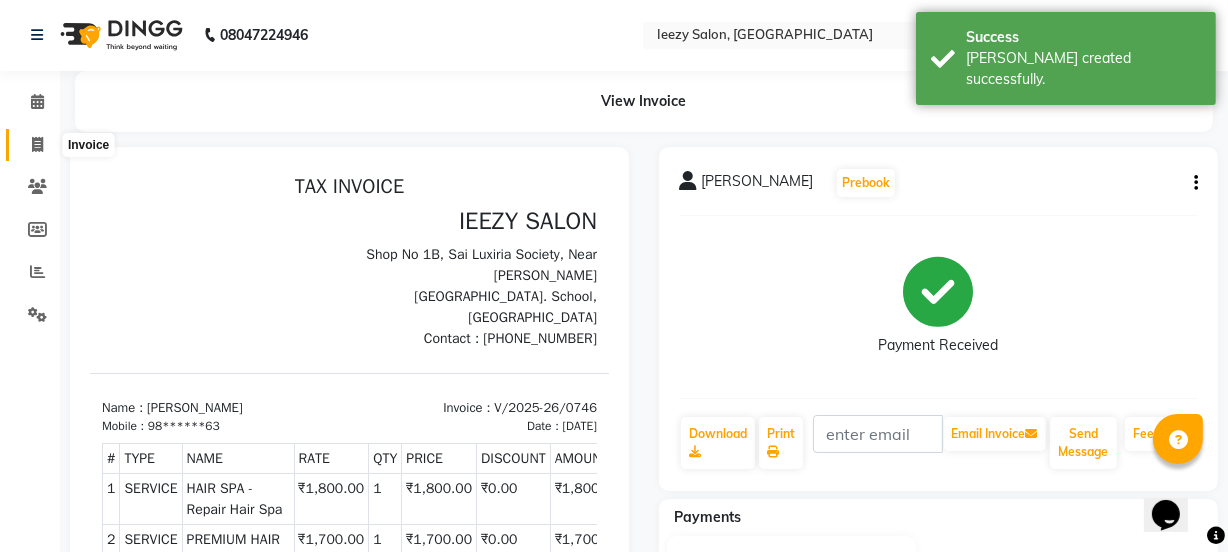 select on "service" 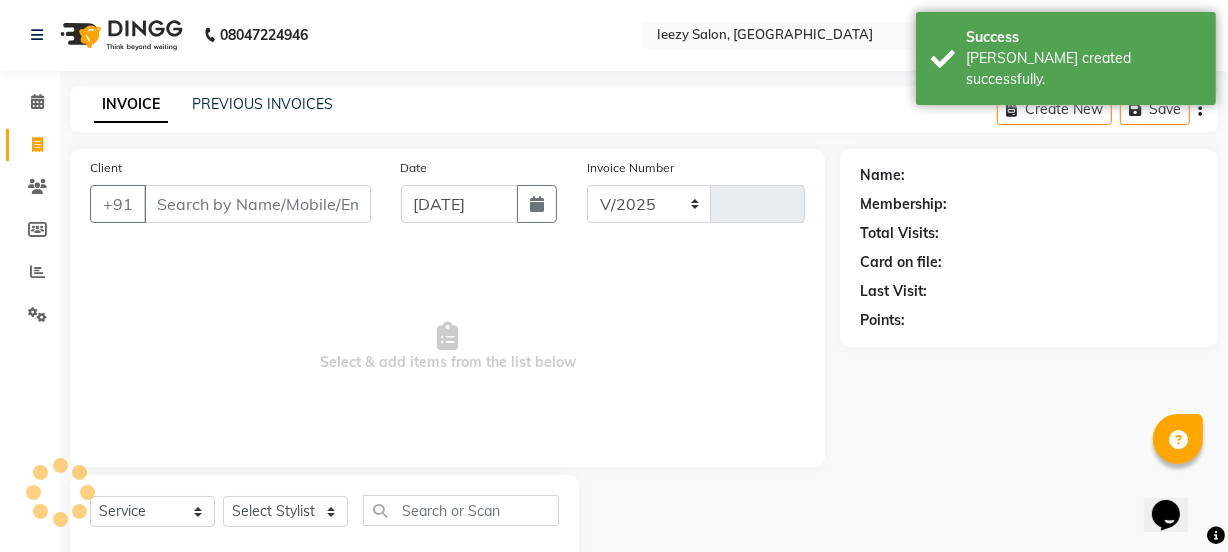 select on "5982" 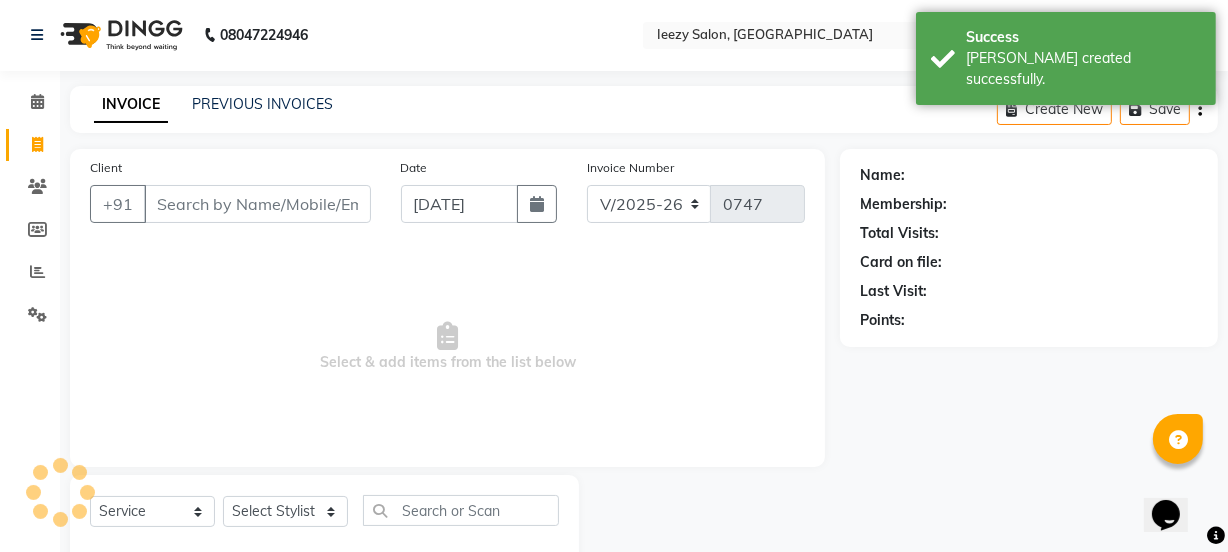 scroll, scrollTop: 50, scrollLeft: 0, axis: vertical 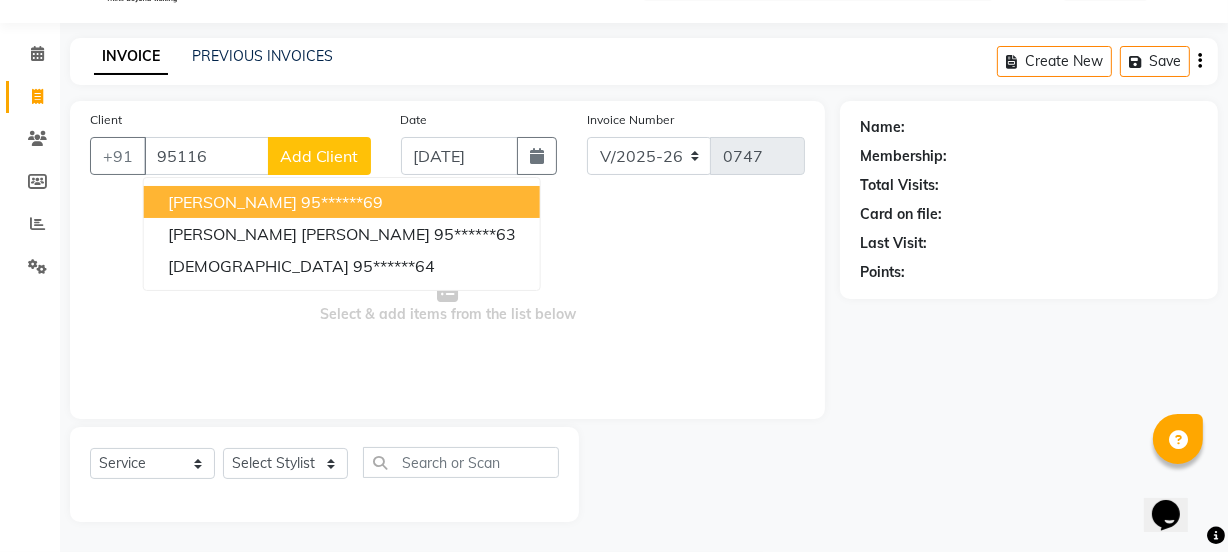 click on "[PERSON_NAME] Mam  95******69" at bounding box center (342, 202) 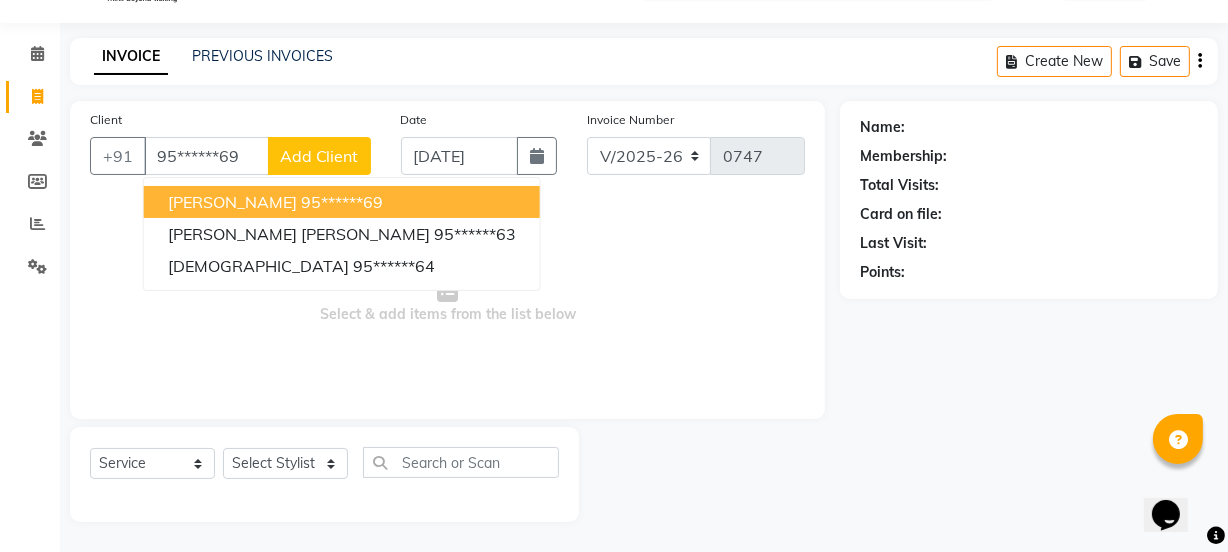 type on "95******69" 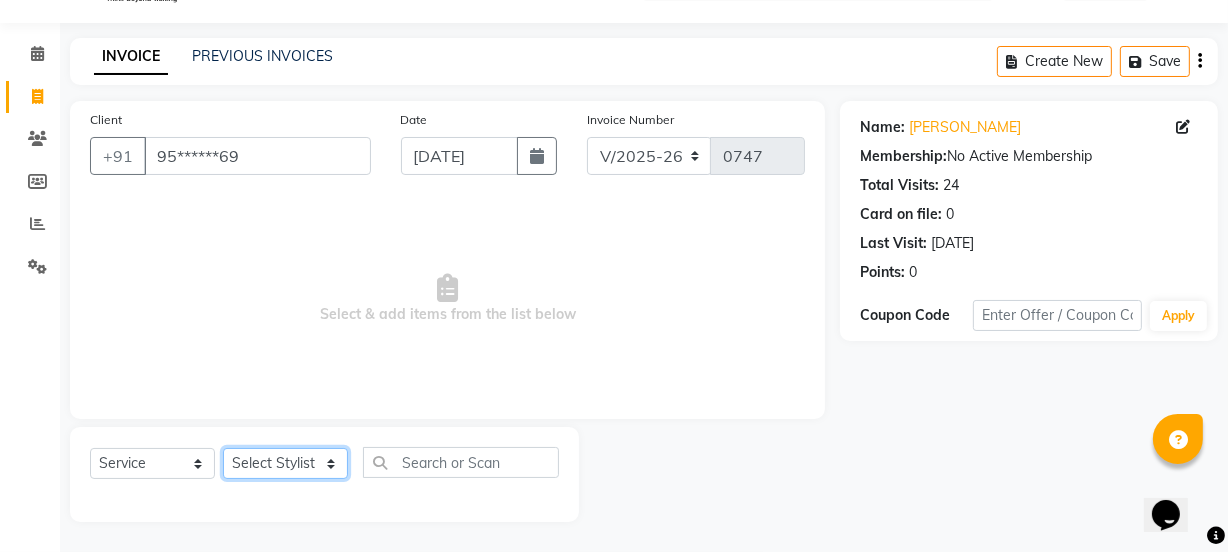 click on "Select Stylist IEEZY -Owner MS [PERSON_NAME]  Ms [PERSON_NAME] [PERSON_NAME]  [PERSON_NAME]Bu Rohini  Stylist Shree" 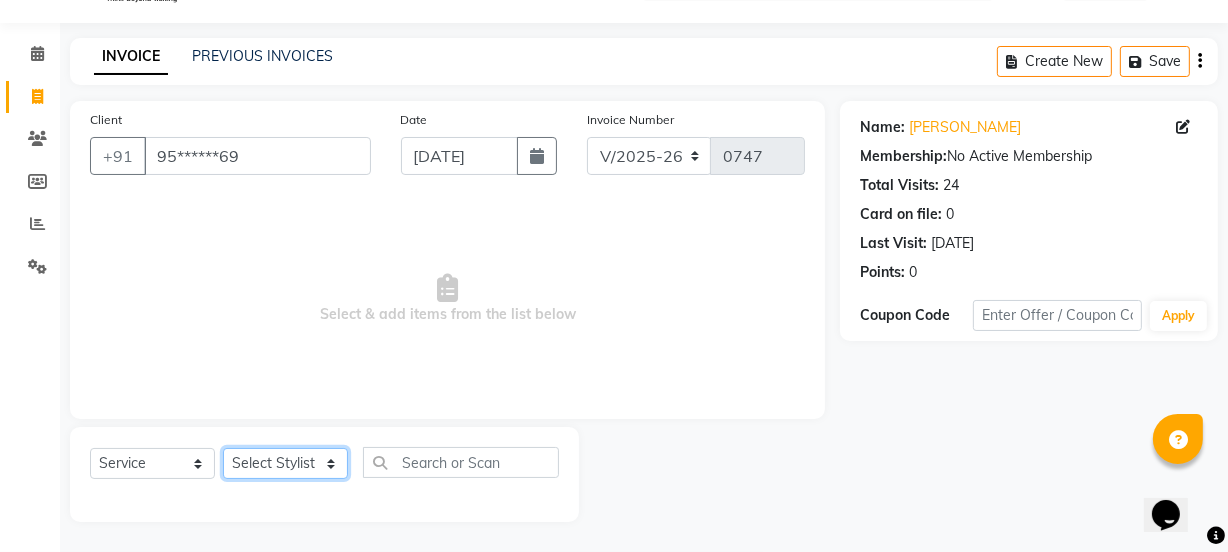 select on "52849" 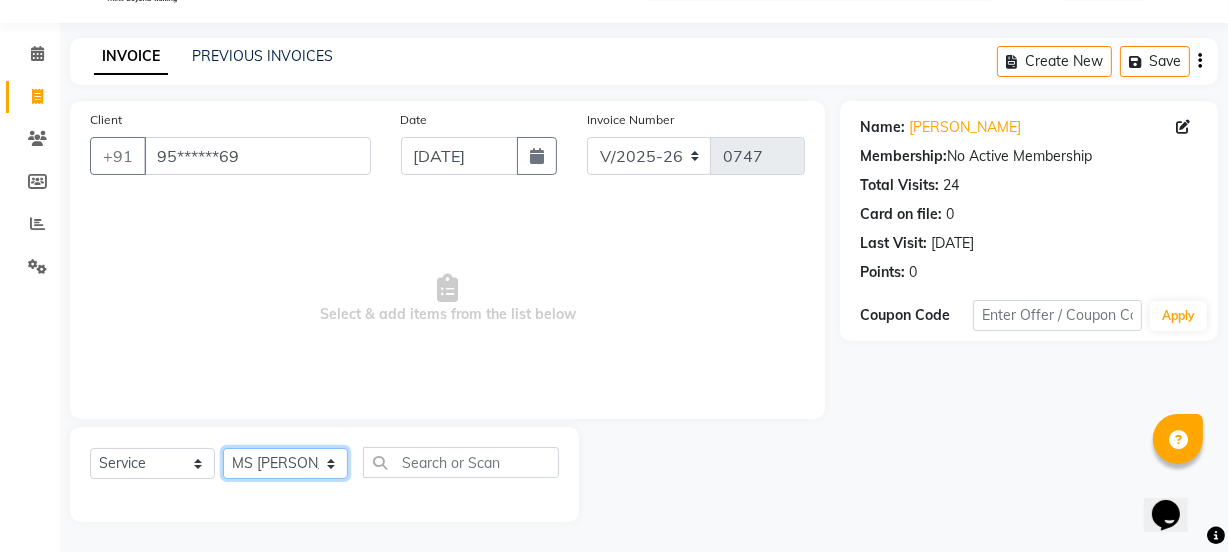 click on "Select Stylist IEEZY -Owner MS [PERSON_NAME]  Ms [PERSON_NAME] [PERSON_NAME]  [PERSON_NAME]Bu Rohini  Stylist Shree" 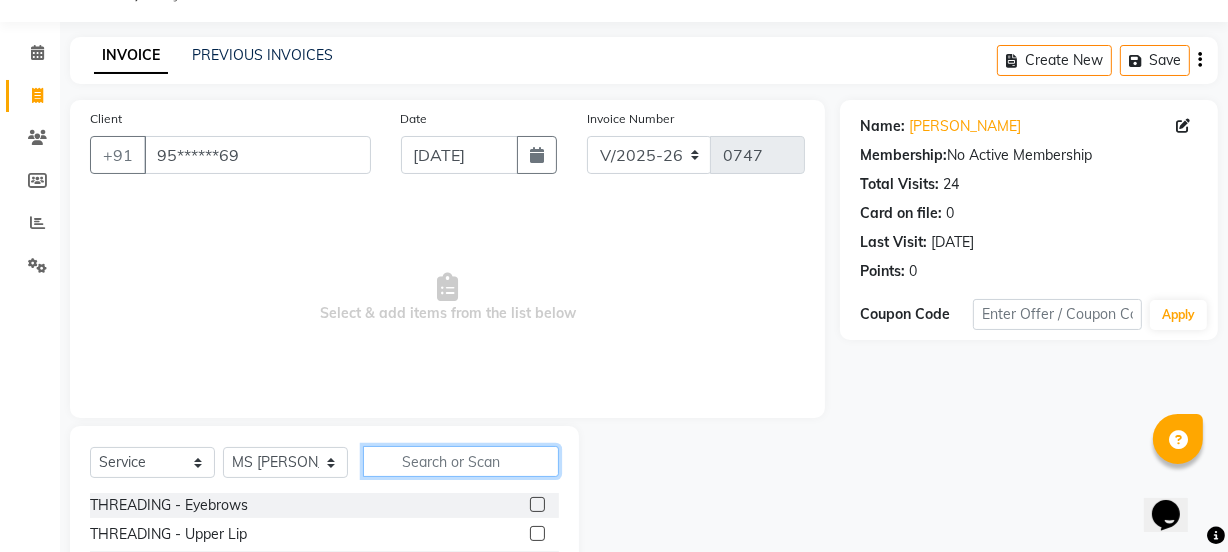 click 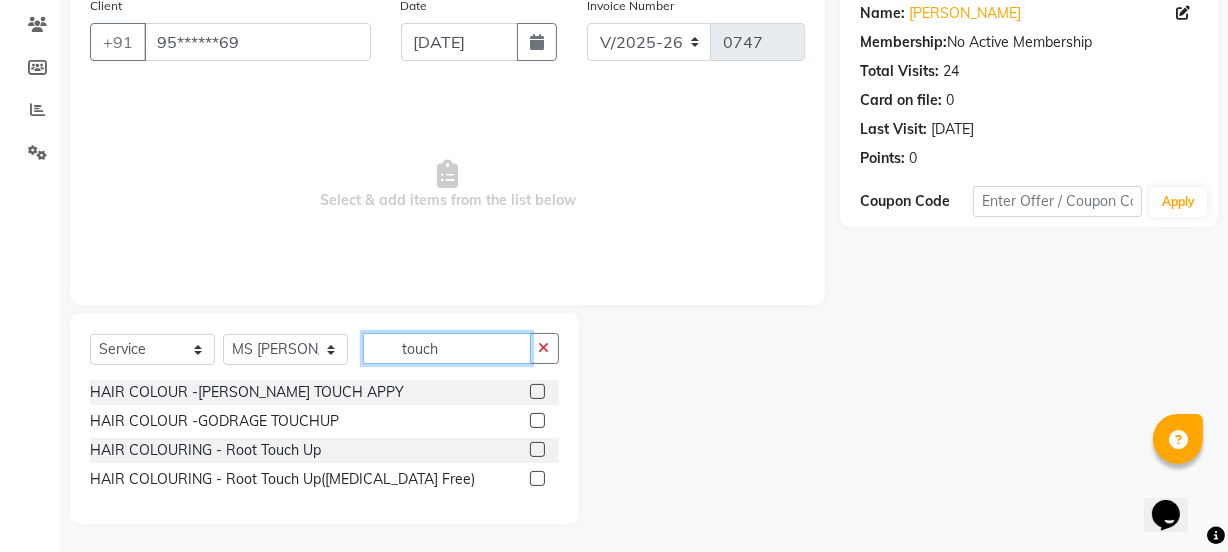 scroll, scrollTop: 165, scrollLeft: 0, axis: vertical 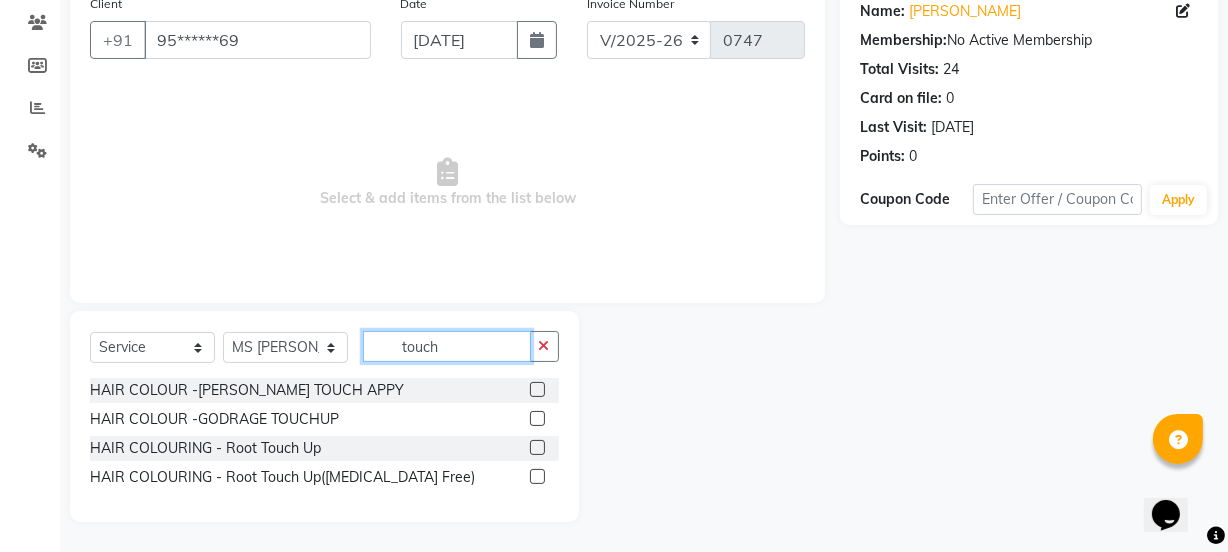 type on "touch" 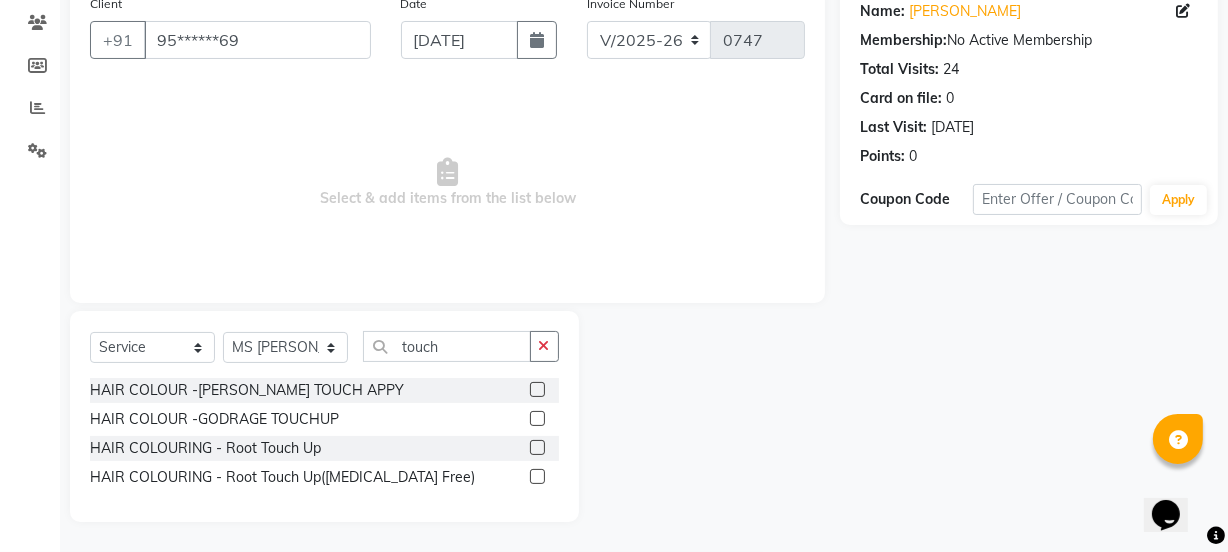 click 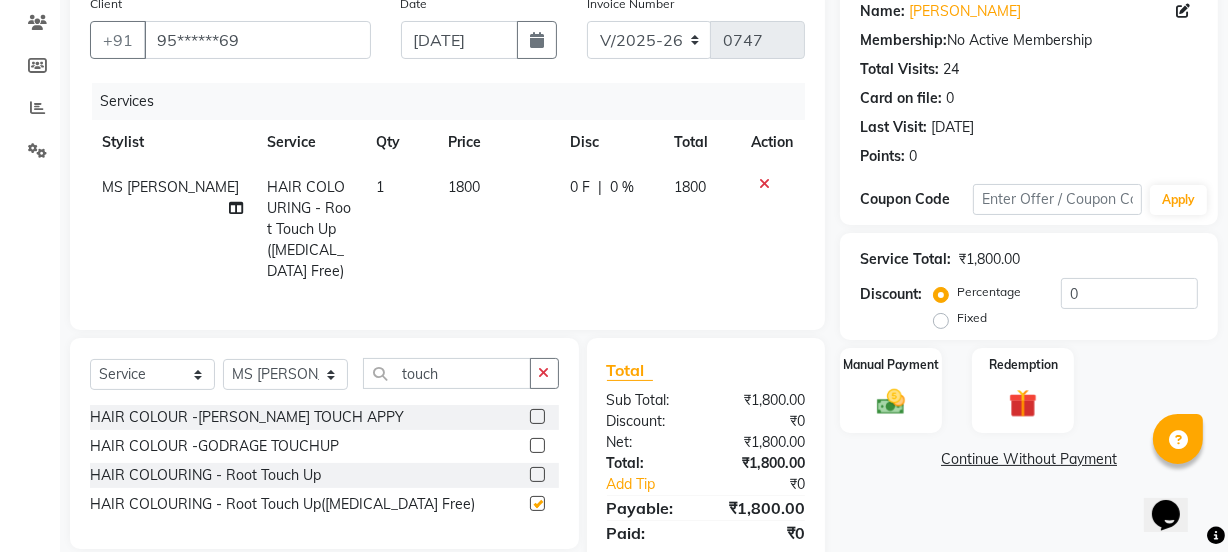 checkbox on "false" 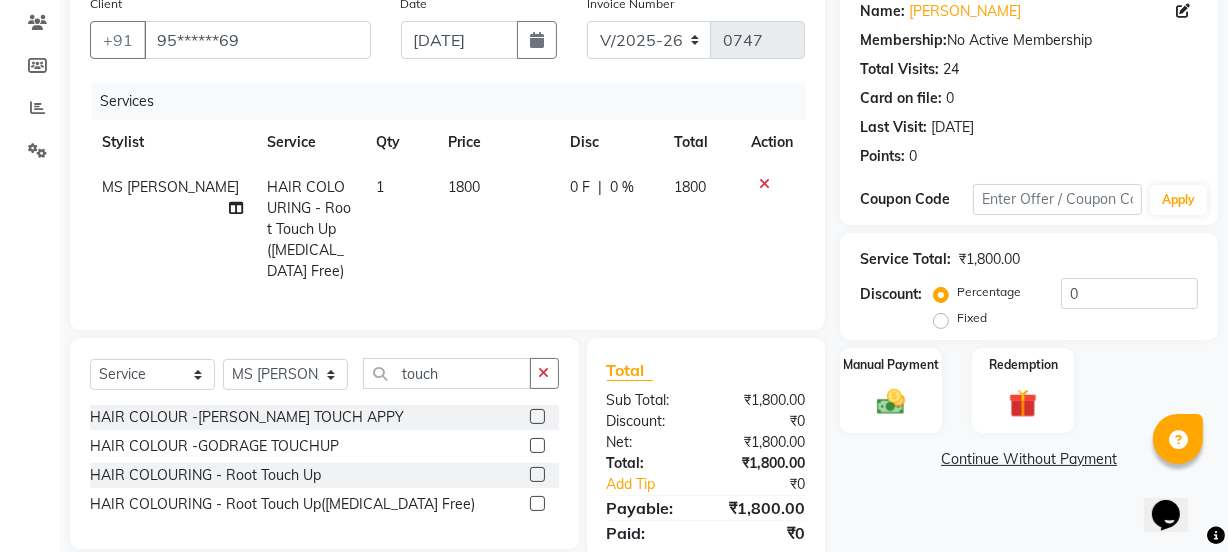 click on "1800" 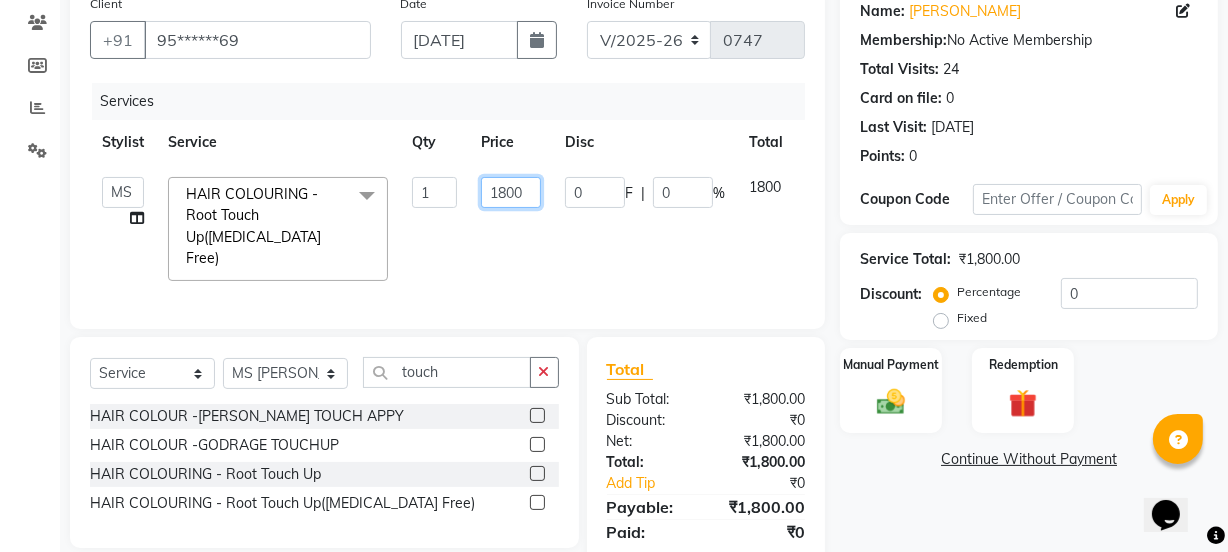 click on "1800" 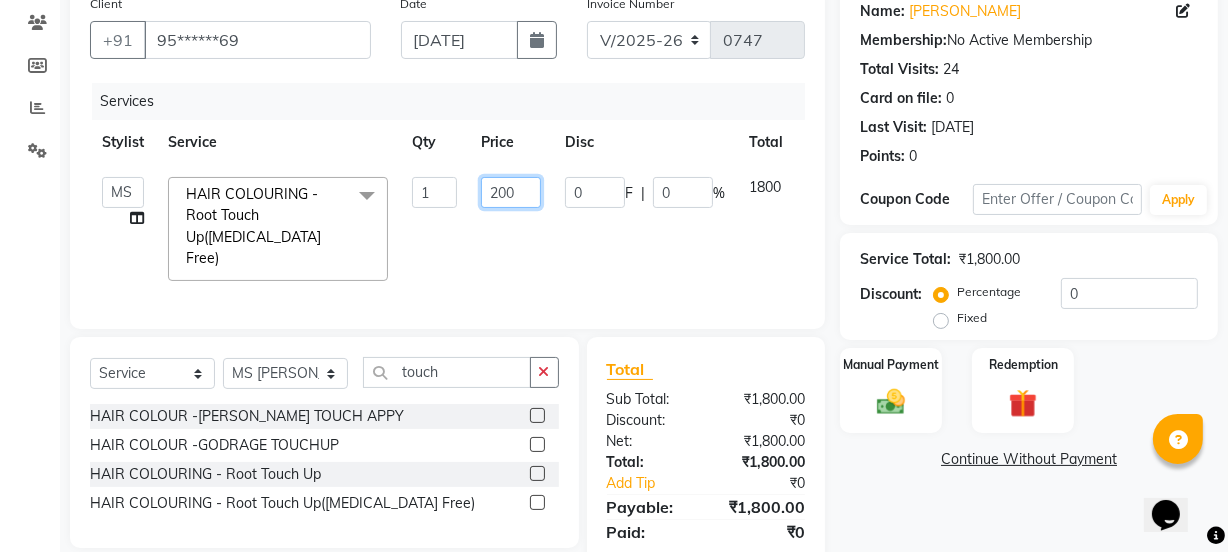 type on "2000" 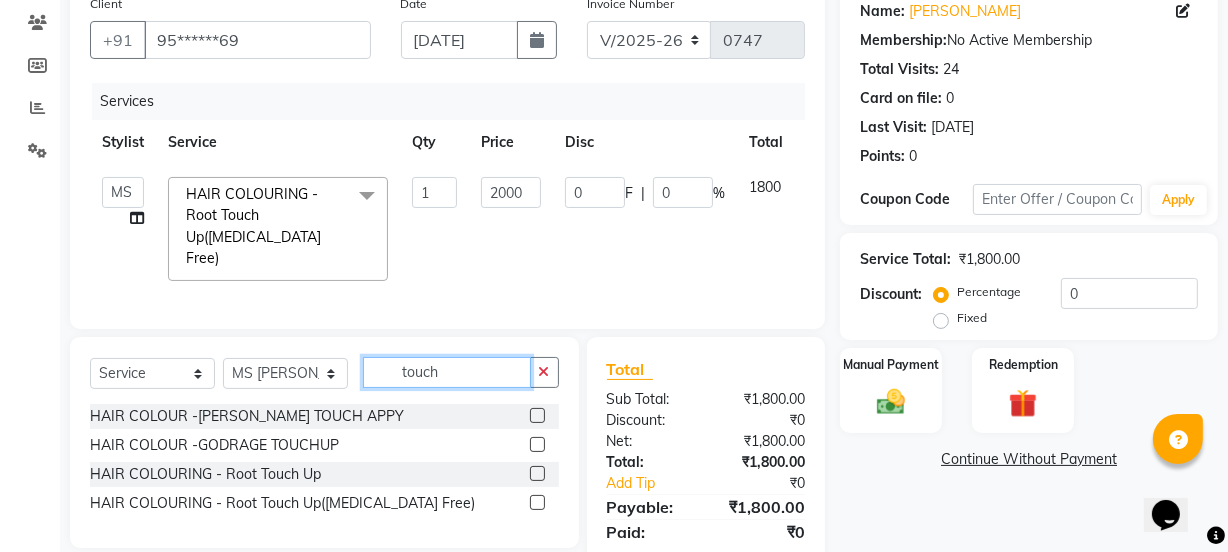 click on "touch" 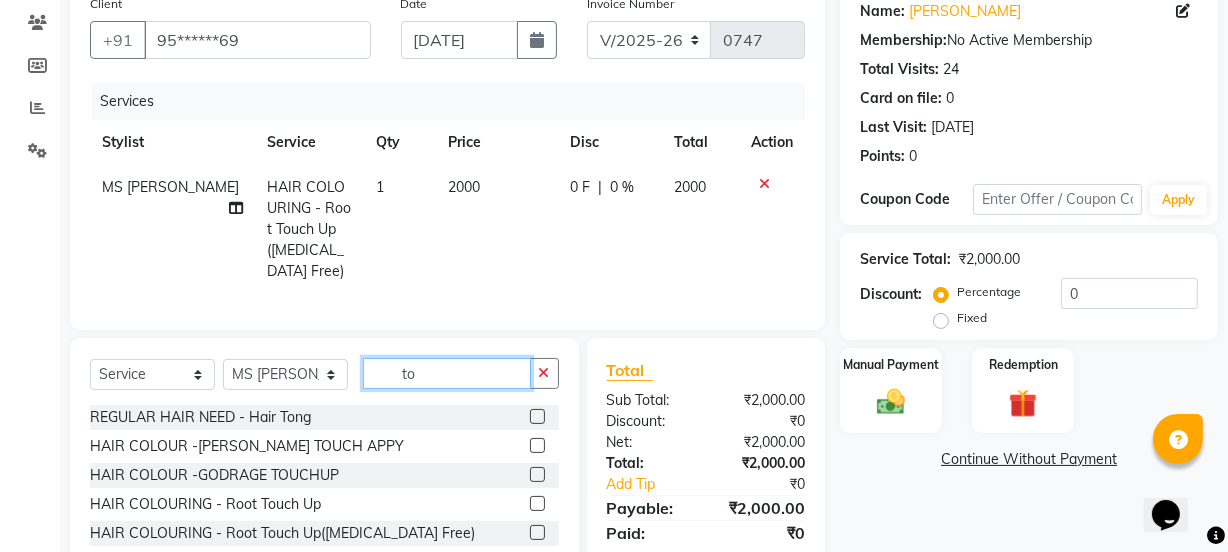 type on "t" 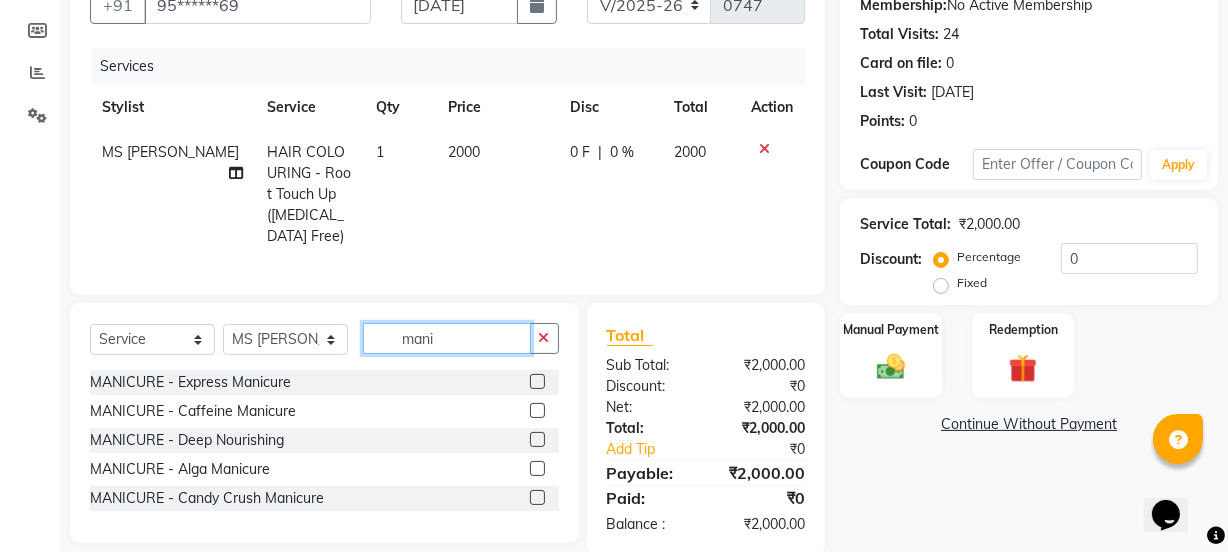 scroll, scrollTop: 226, scrollLeft: 0, axis: vertical 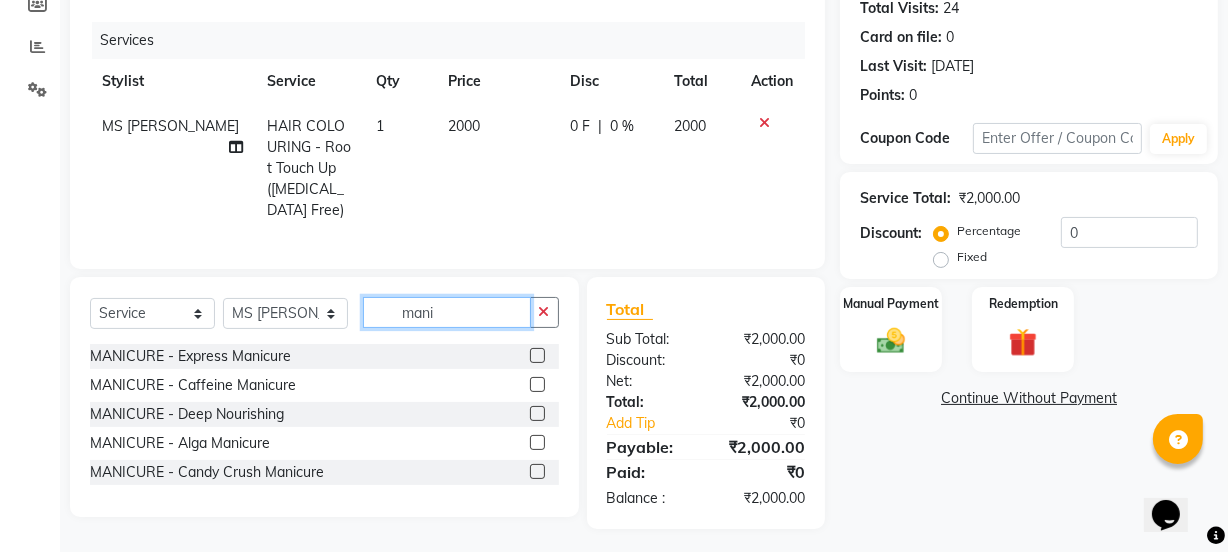 type on "mani" 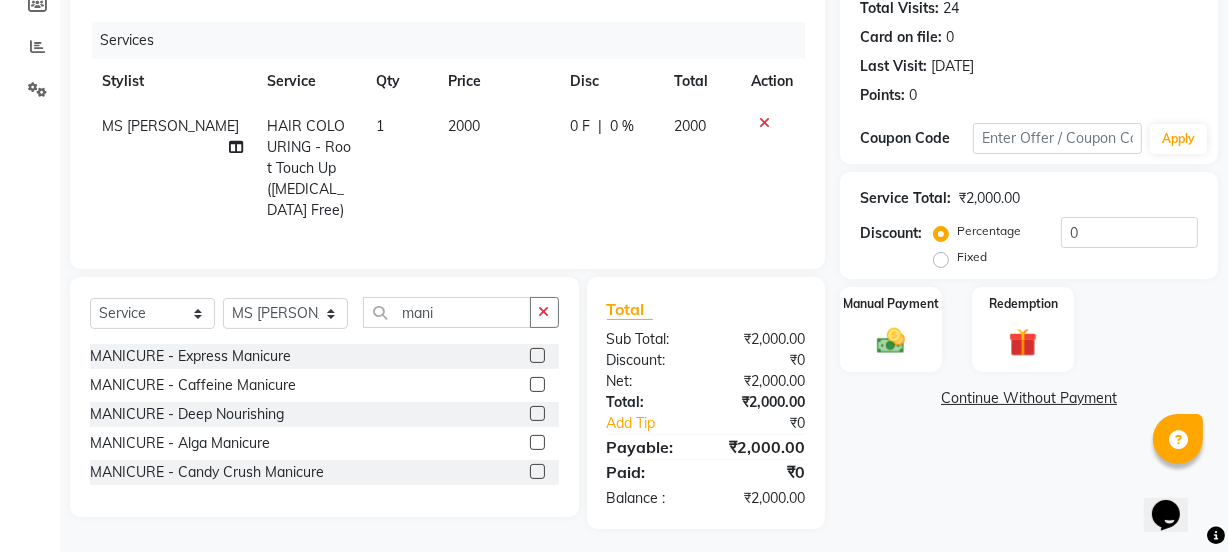 click 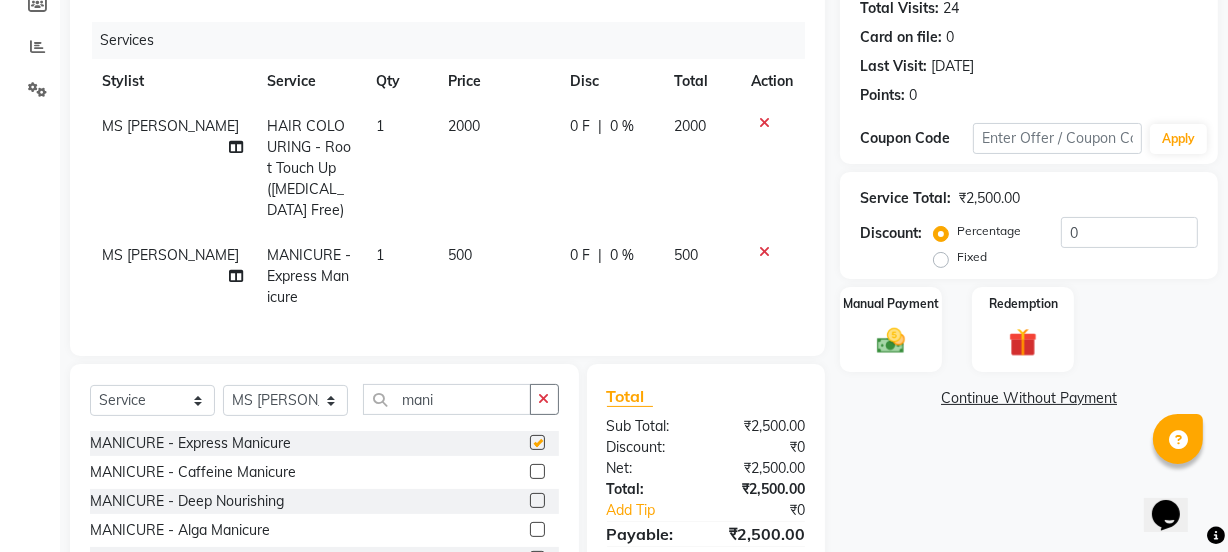 checkbox on "false" 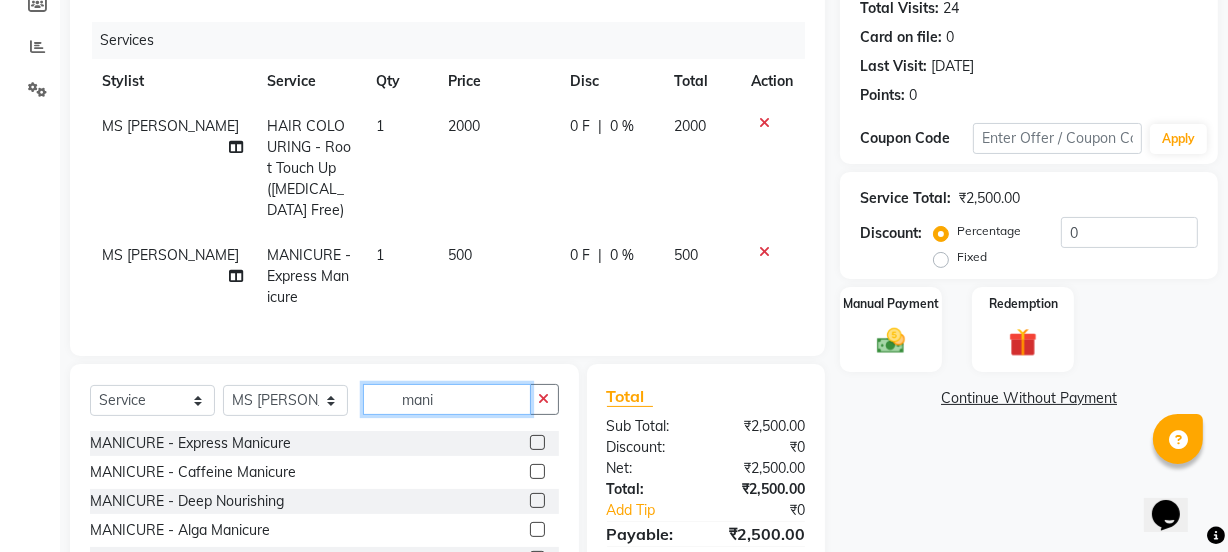 click on "mani" 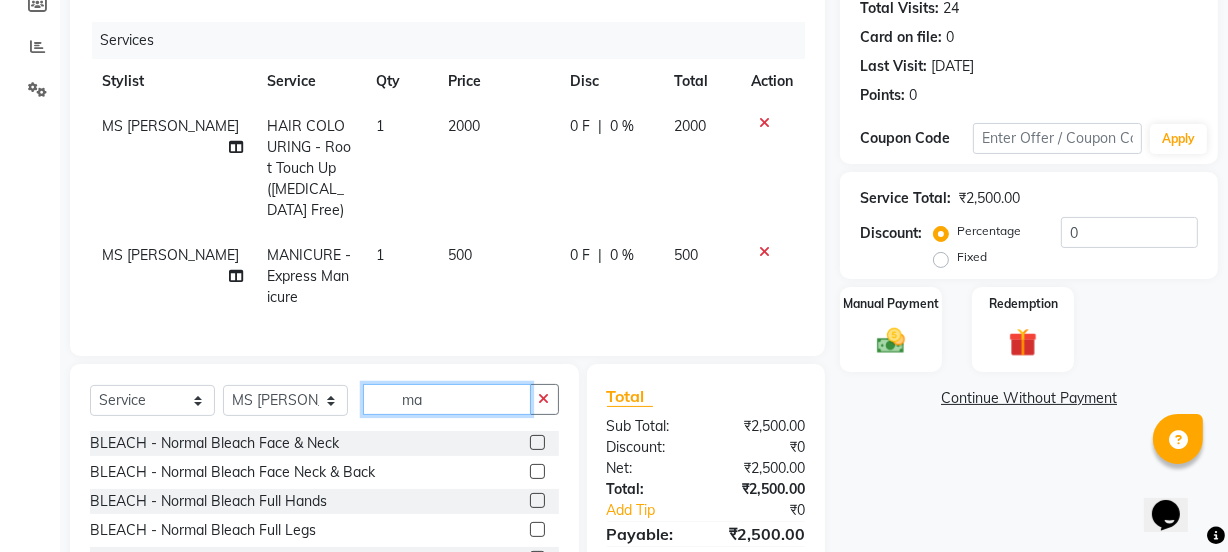 type on "m" 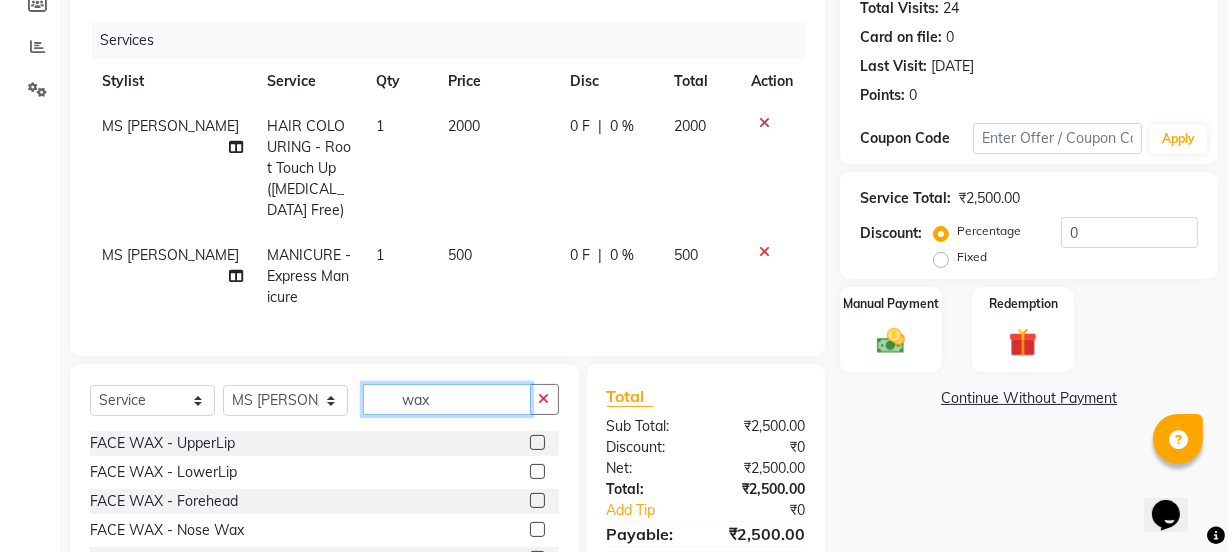 type on "wax" 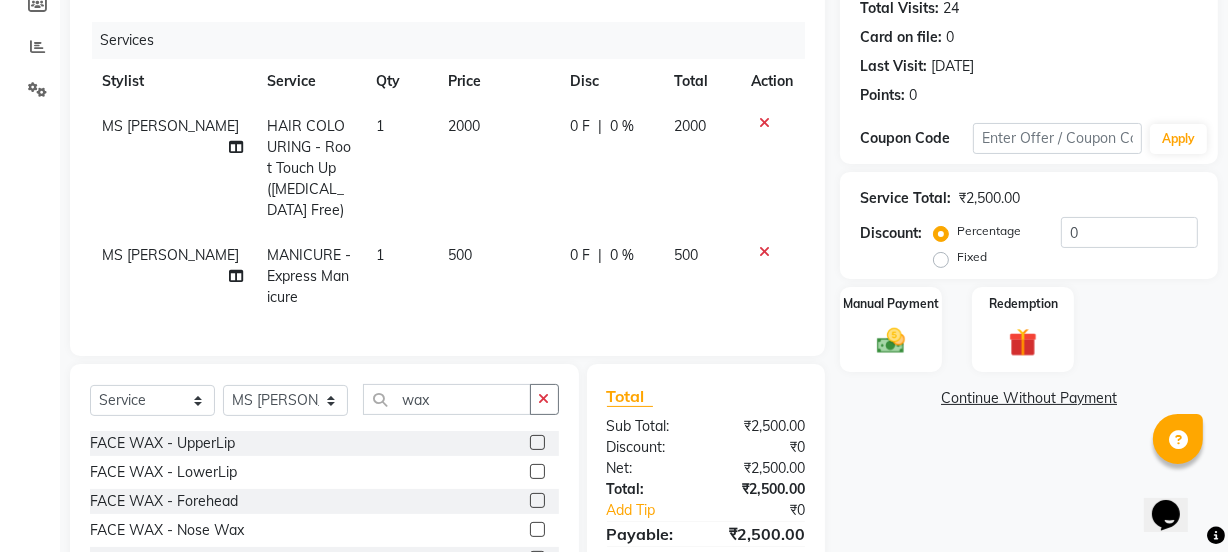 click 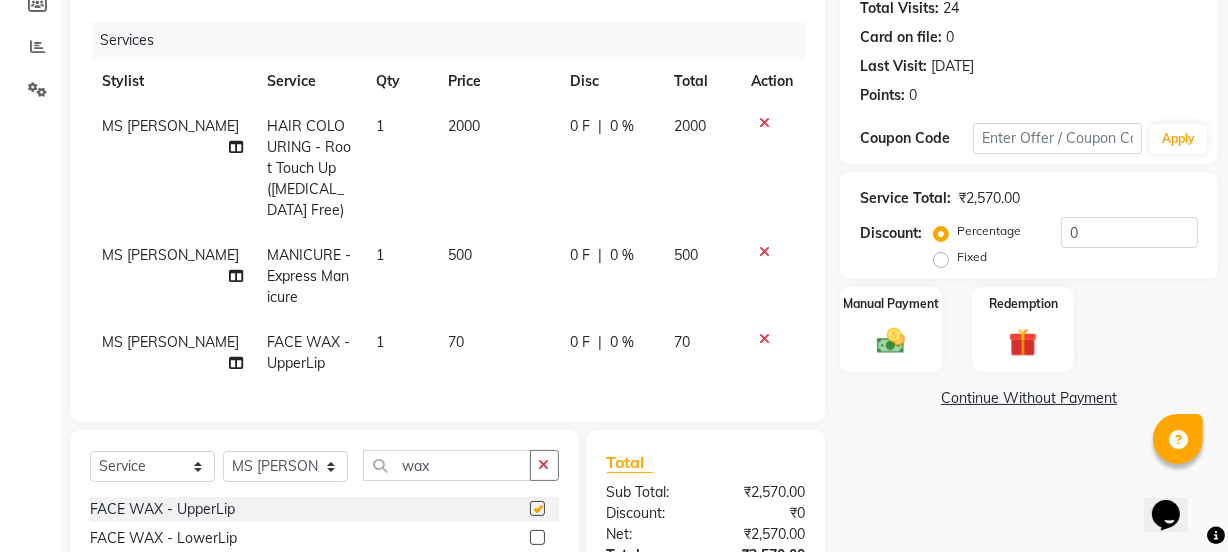 checkbox on "false" 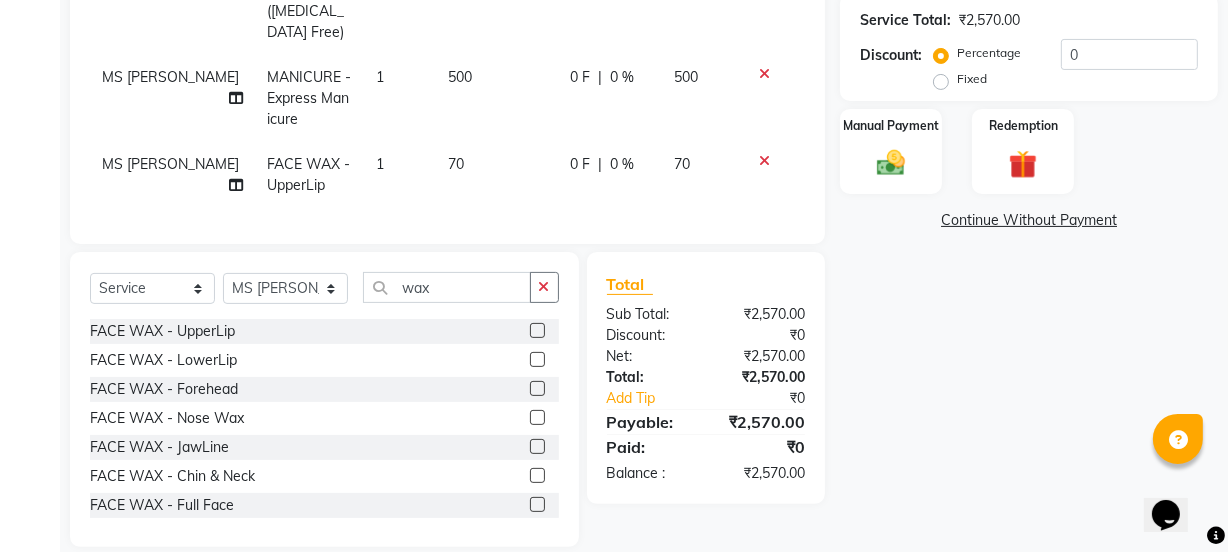 scroll, scrollTop: 408, scrollLeft: 0, axis: vertical 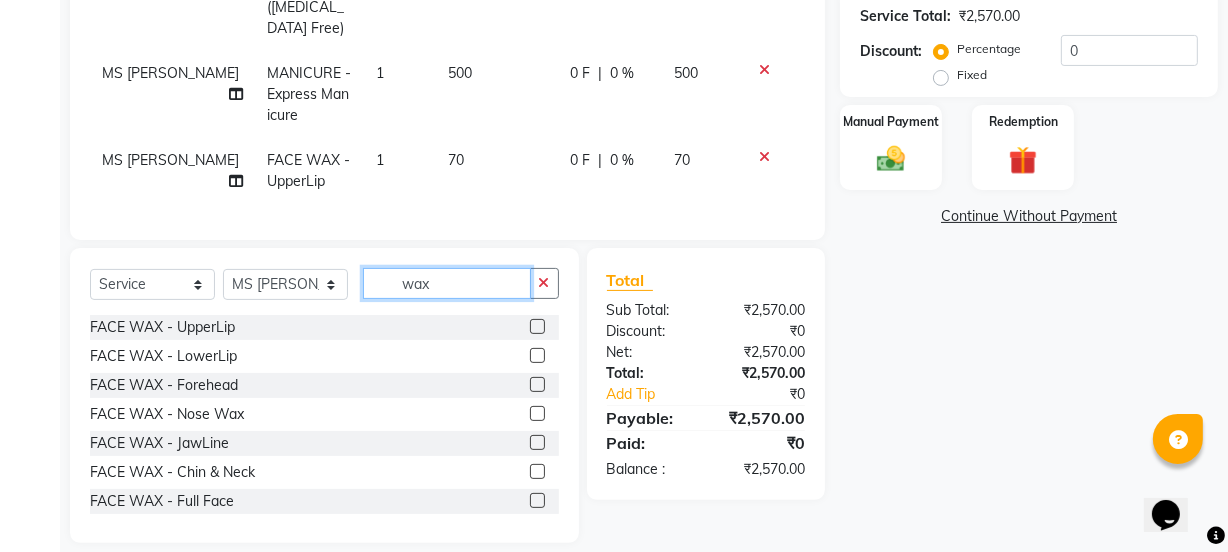 click on "wax" 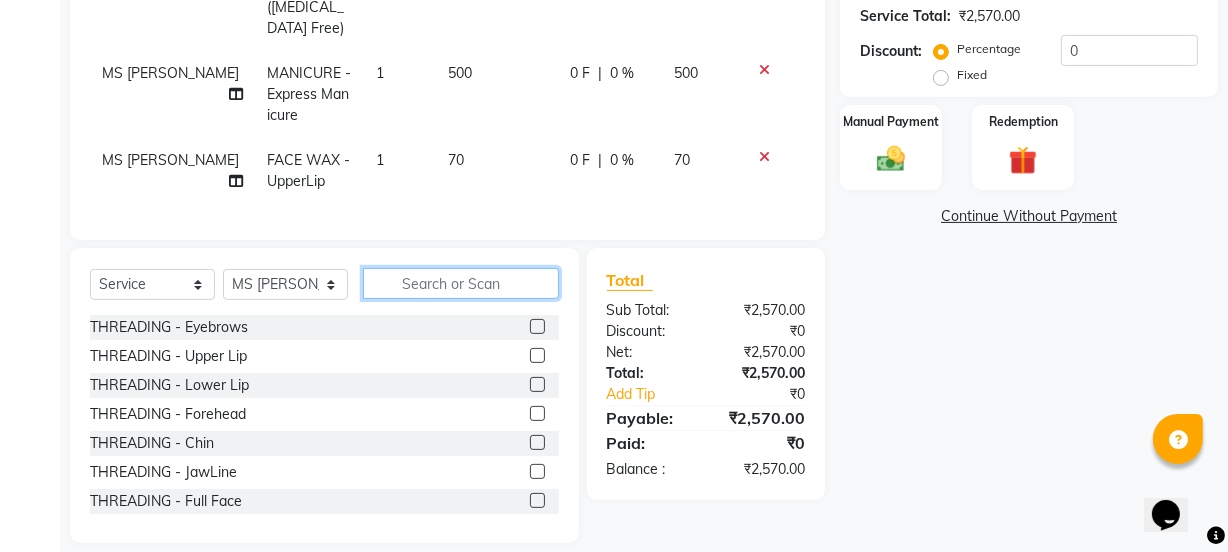 type 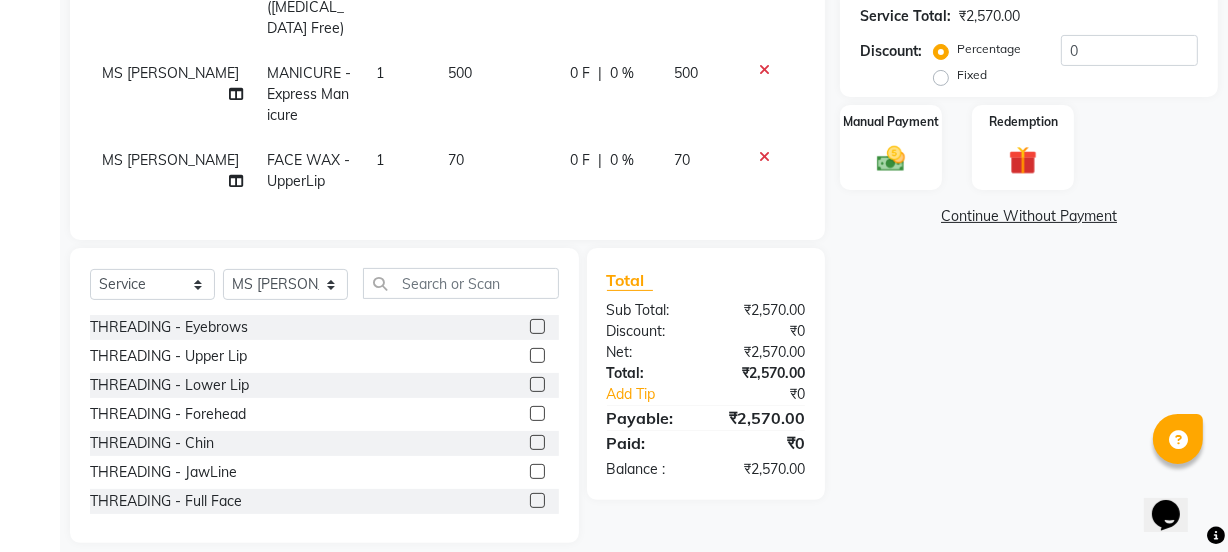 click 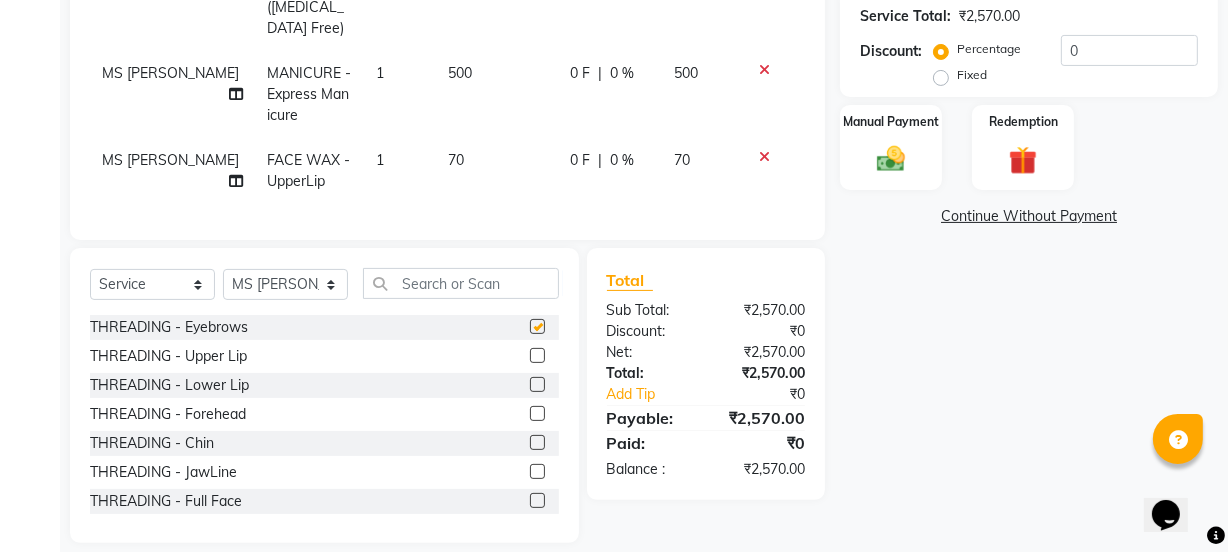 click on "Select  Service  Product  Membership  Package Voucher Prepaid Gift Card  Select Stylist IEEZY -Owner MS [PERSON_NAME]  Ms [PERSON_NAME] [PERSON_NAME]  [PERSON_NAME]Bu Rohini  Stylist Shree THREADING - Eyebrows  THREADING - Upper Lip  THREADING - Lower Lip  THREADING - Forehead  THREADING - Chin  THREADING - JawLine  THREADING - Full Face  THREADING - Eye+Upp+For  advance peyment   FACE WAX - UpperLip  FACE WAX - LowerLip  FACE WAX - Forehead  FACE WAX - Nose Wax  FACE WAX - JawLine  FACE WAX - Chin & Neck  FACE WAX - Full Face  WAXING - Standard Hands Wax + Underarms  WAXING - Standard Underarms  WAXING - Standard Hand Wax  WAXING - Standard Full Legs  WAXING - Standard Half Legs  WAXING - Standard Tummy  WAXING - Italian Hands Wax + Underarms  WAXING - Italian Underarms  WAXING - Italian Hand Wax  WAXING - Italian Full Legs  WAXING - Italian Half Legs  WAXING - Italian Tummy  WAXING - Standard Full Front  WAXING - Standard Full Back  WAXING - Standard Bikini Line  WAXING - Standard [PERSON_NAME]  WAXING - Standard Full Body" 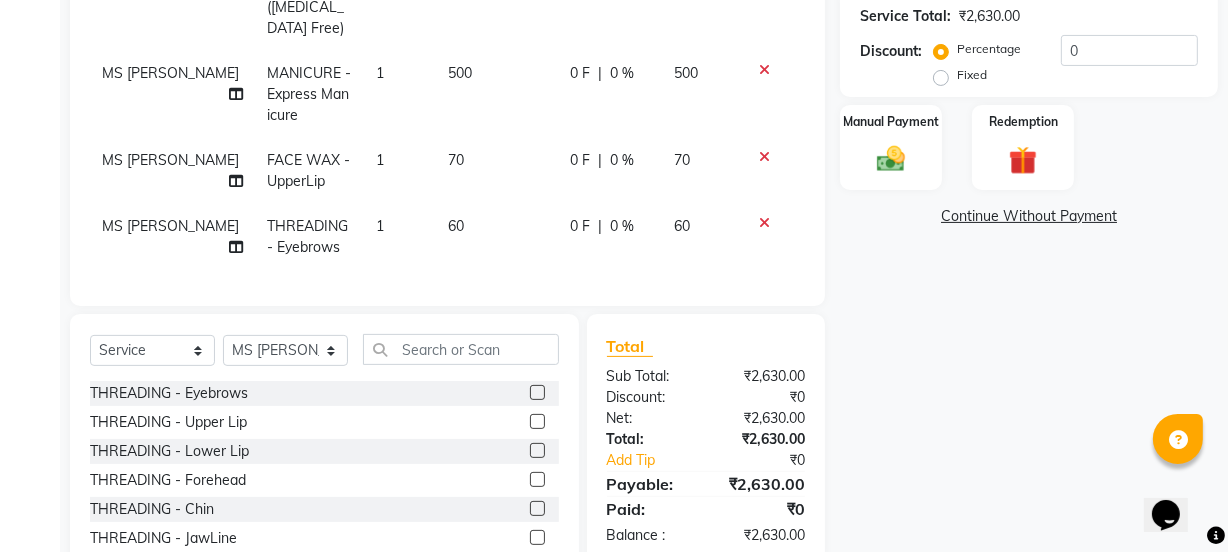 checkbox on "false" 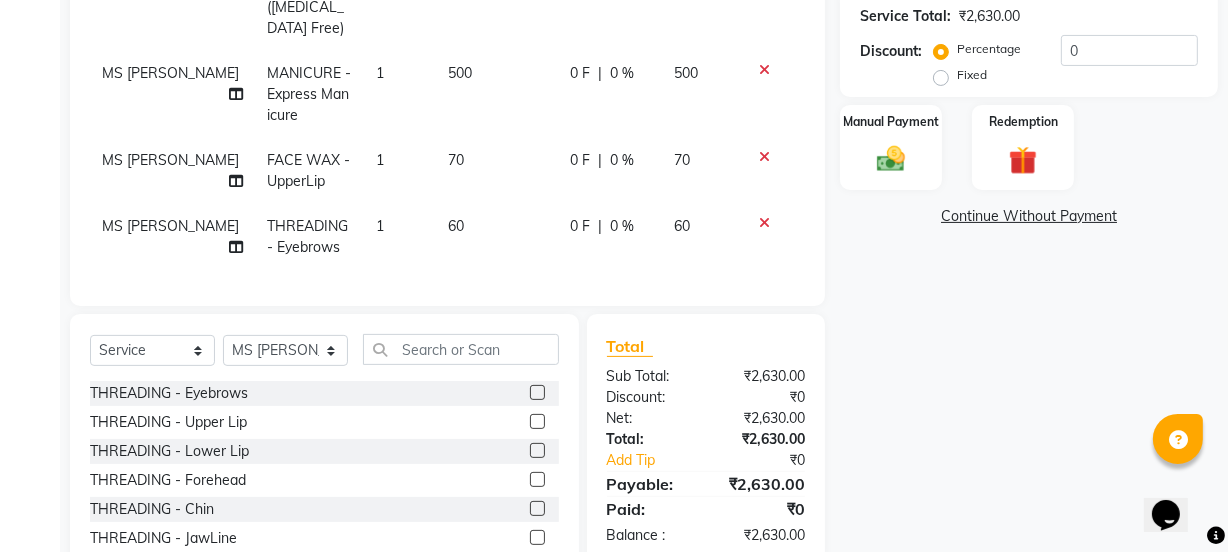 click 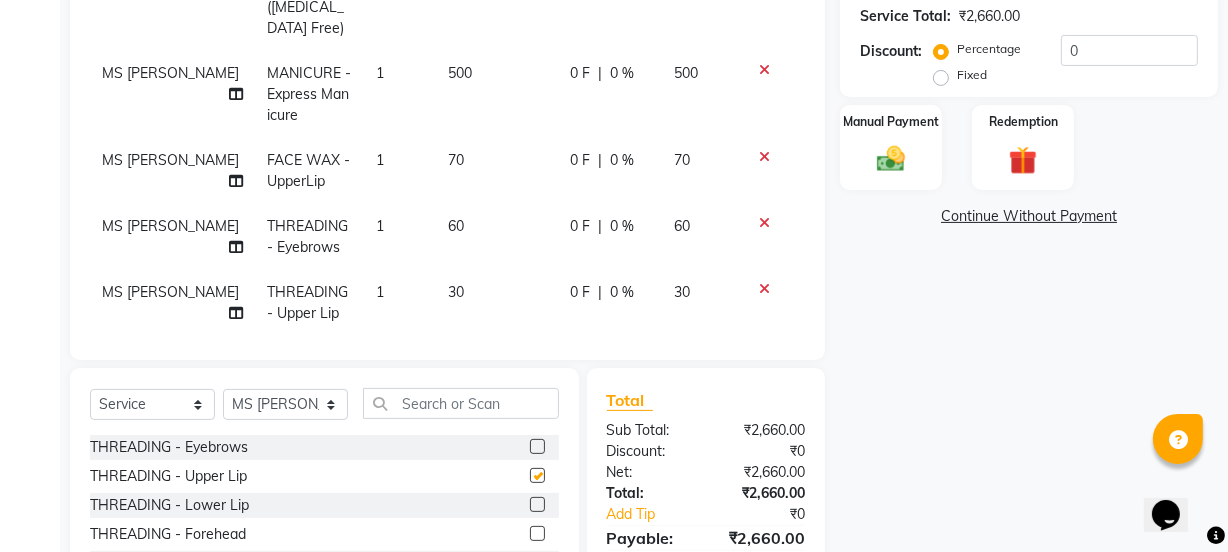 checkbox on "false" 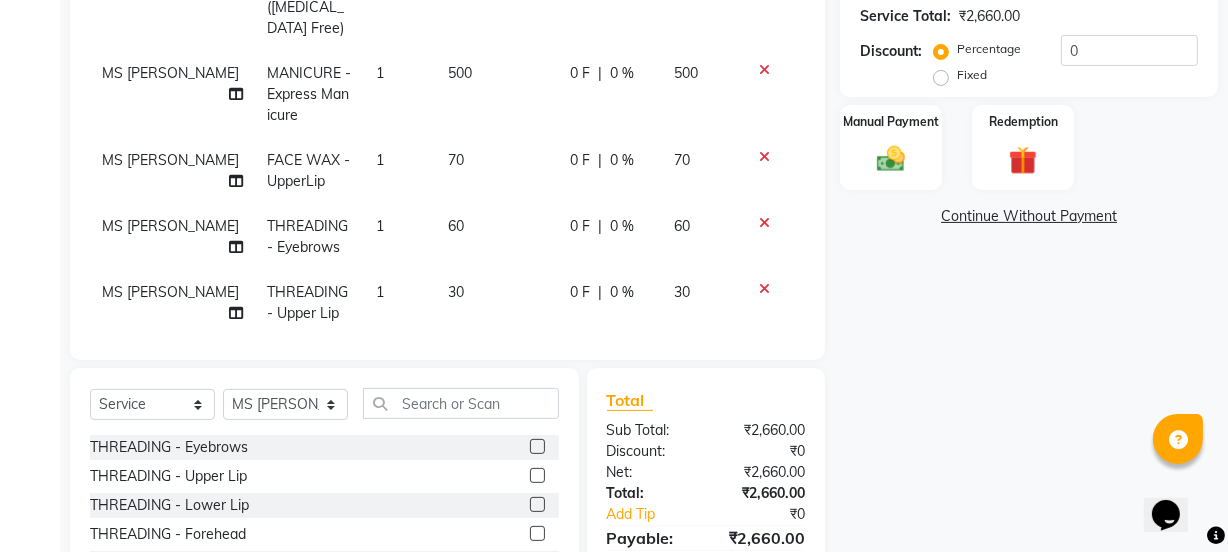 click 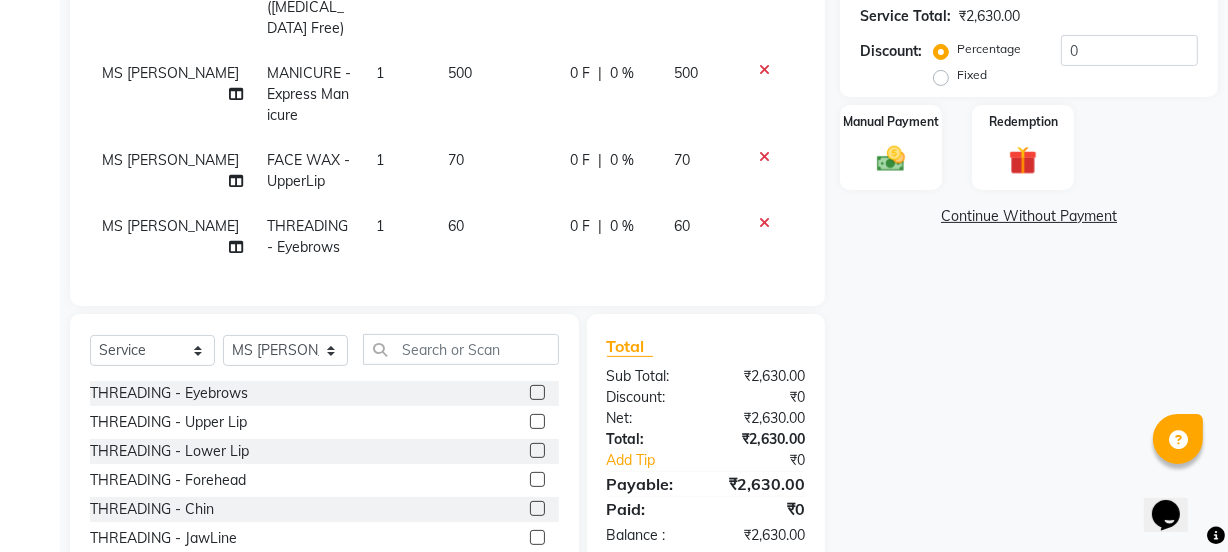click on "Client +91 95******69 Date [DATE] Invoice Number V/2025 V/[PHONE_NUMBER] Services Stylist Service Qty Price Disc Total Action MS [PERSON_NAME]  HAIR COLOURING - Root Touch Up([MEDICAL_DATA] Free) 1 2000 0 F | 0 % 2000 MS [PERSON_NAME]  MANICURE - Express Manicure 1 500 0 F | 0 % 500 MS [PERSON_NAME]  FACE WAX - UpperLip 1 70 0 F | 0 % 70 MS [PERSON_NAME]  THREADING - Eyebrows 1 60 0 F | 0 % 60" 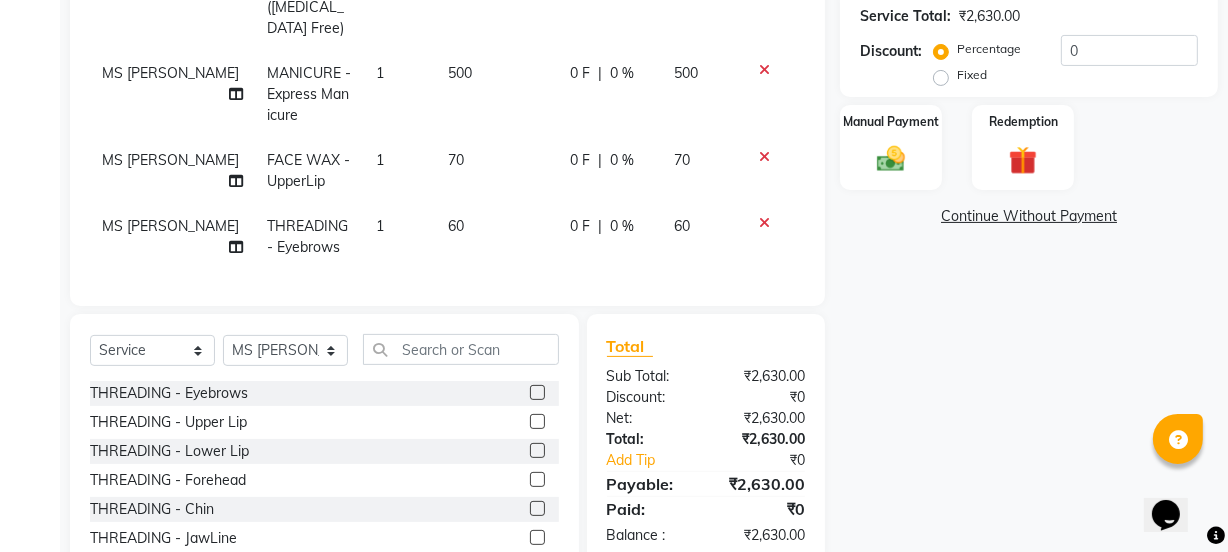 click 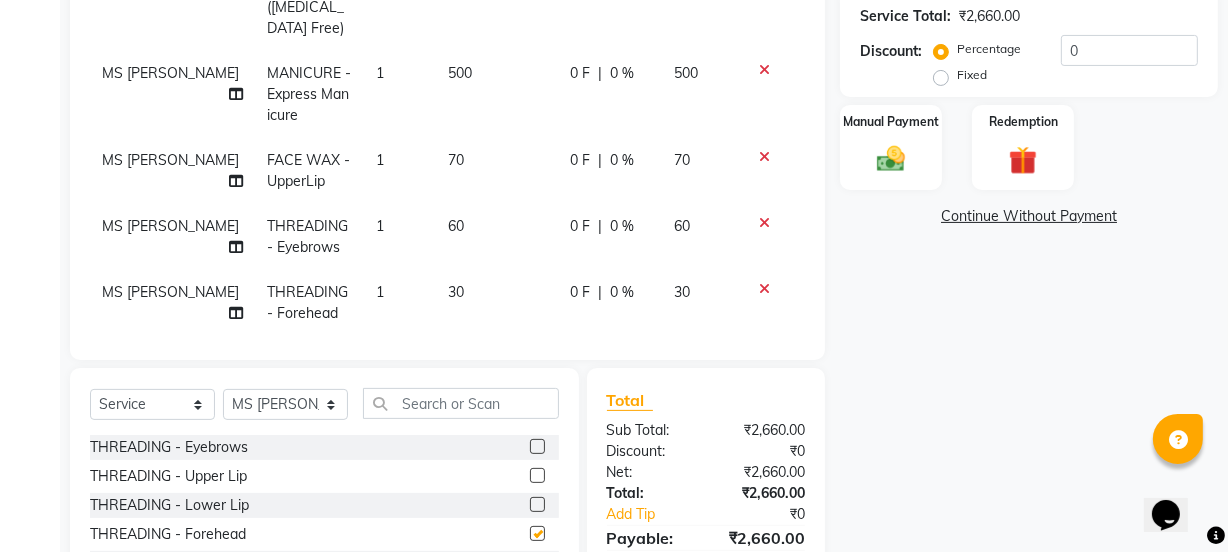 checkbox on "false" 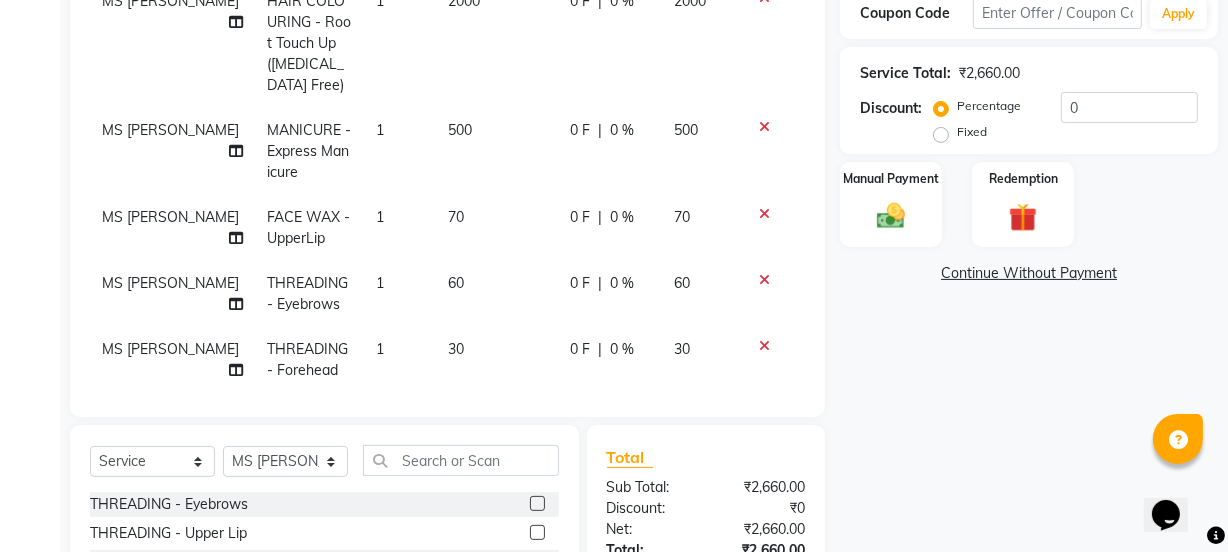 scroll, scrollTop: 368, scrollLeft: 0, axis: vertical 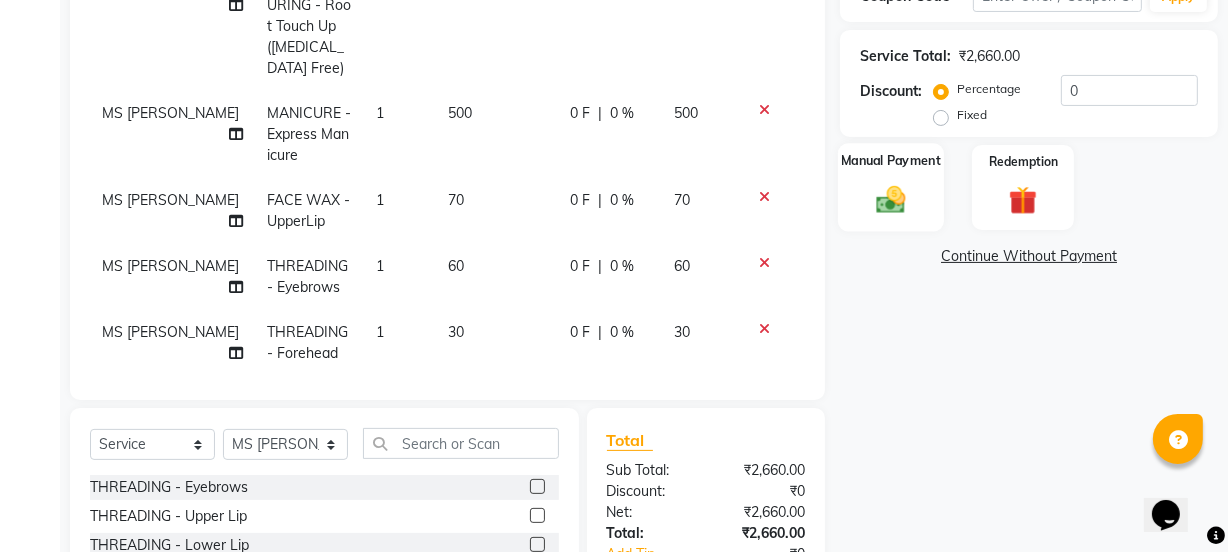click on "Manual Payment" 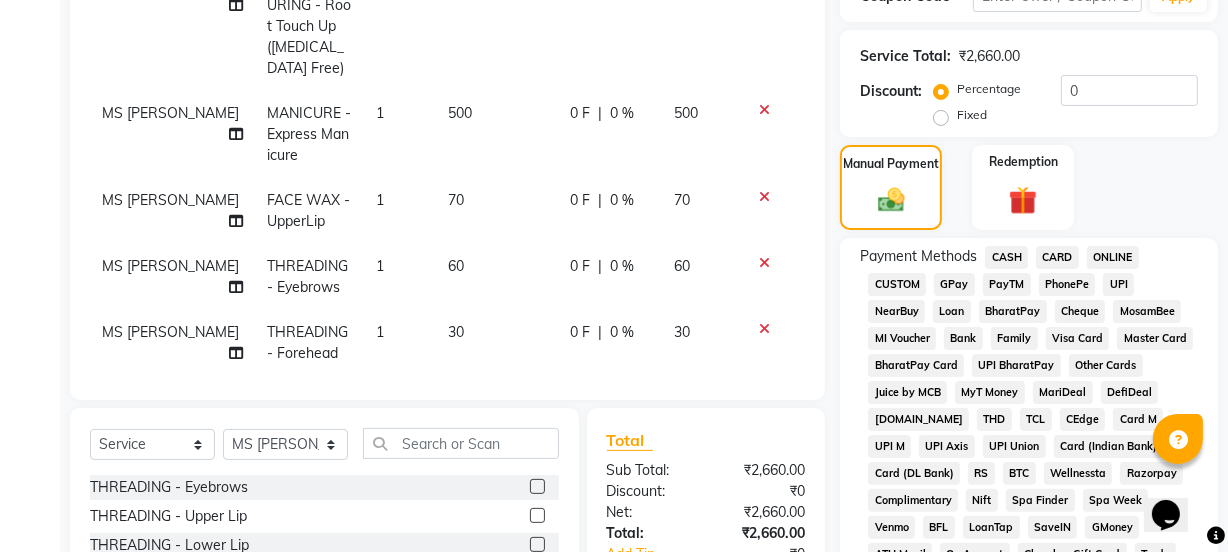 click on "GPay" 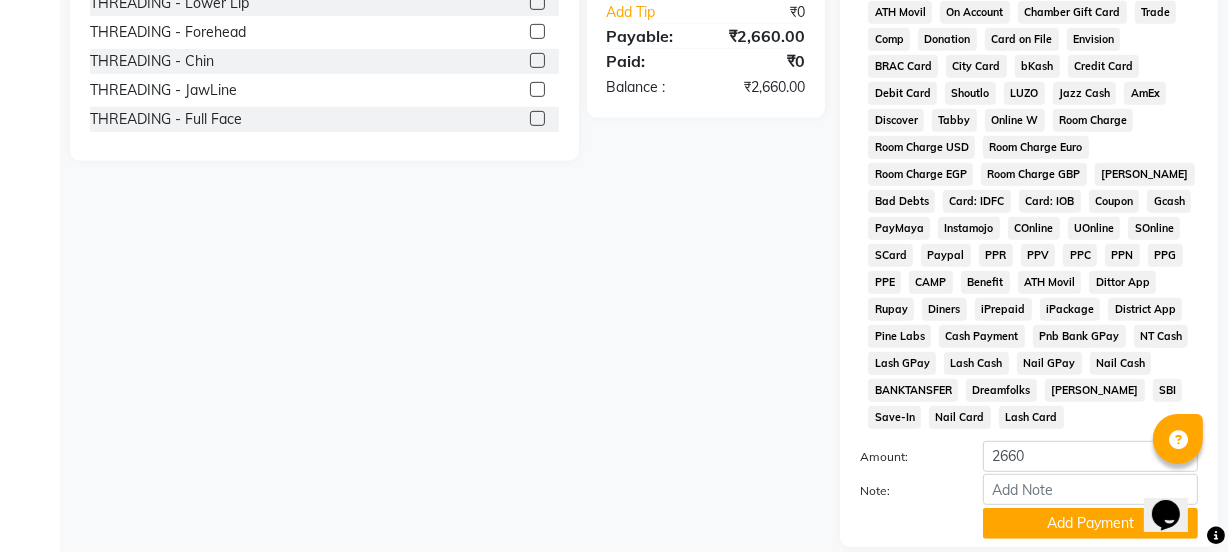 scroll, scrollTop: 1051, scrollLeft: 0, axis: vertical 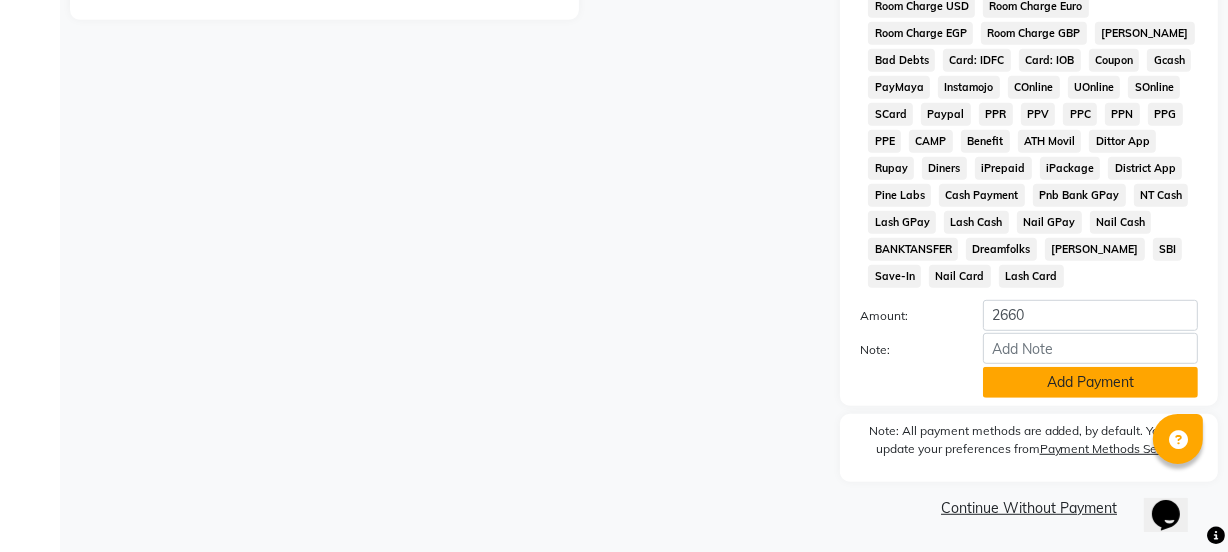 click on "Add Payment" 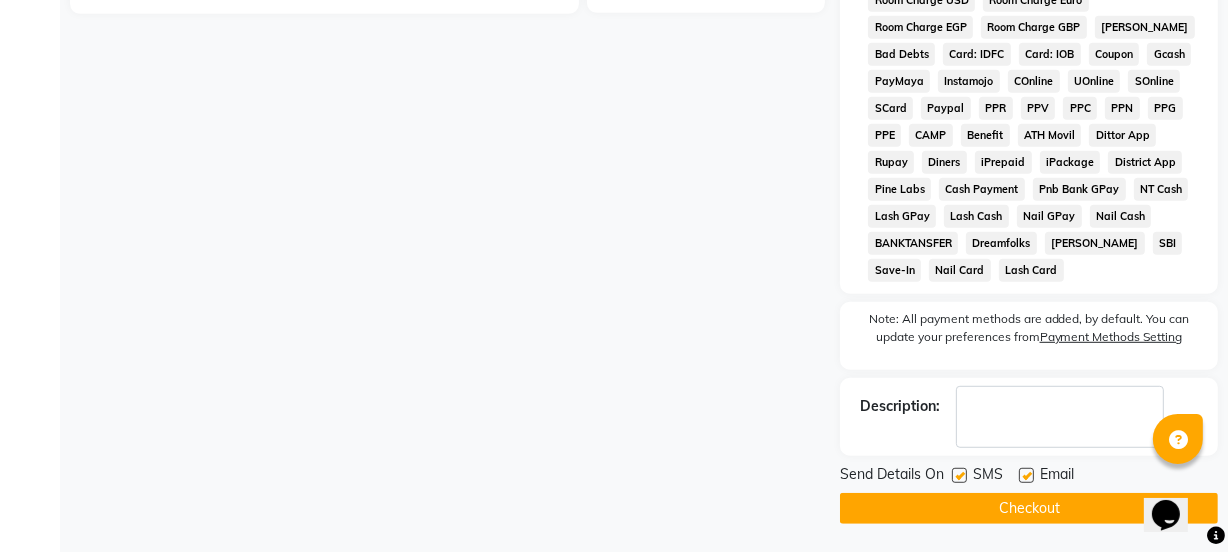 scroll, scrollTop: 1058, scrollLeft: 0, axis: vertical 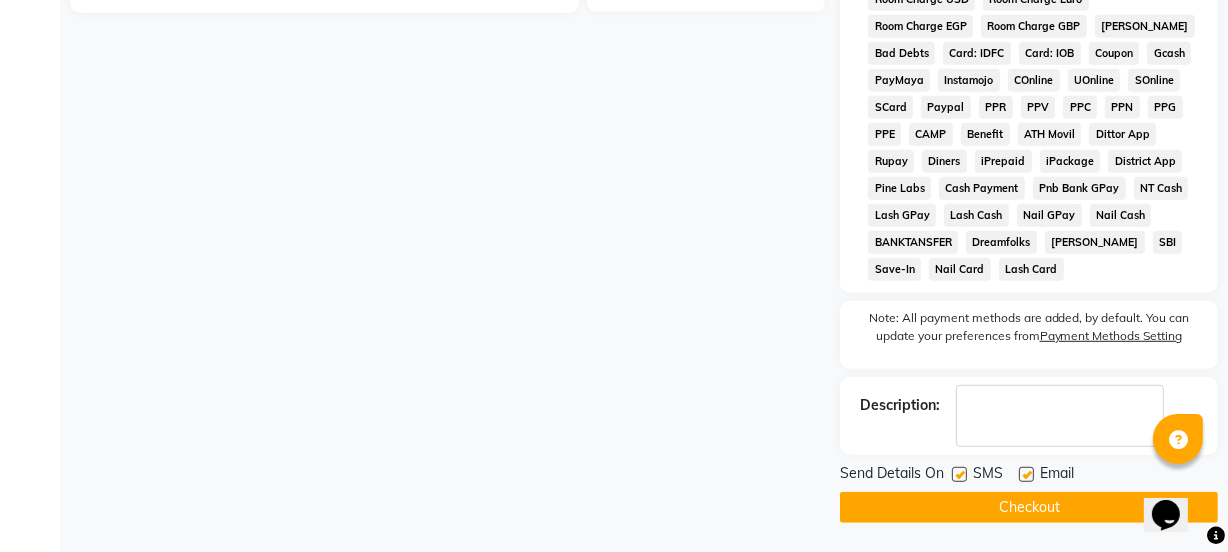 click 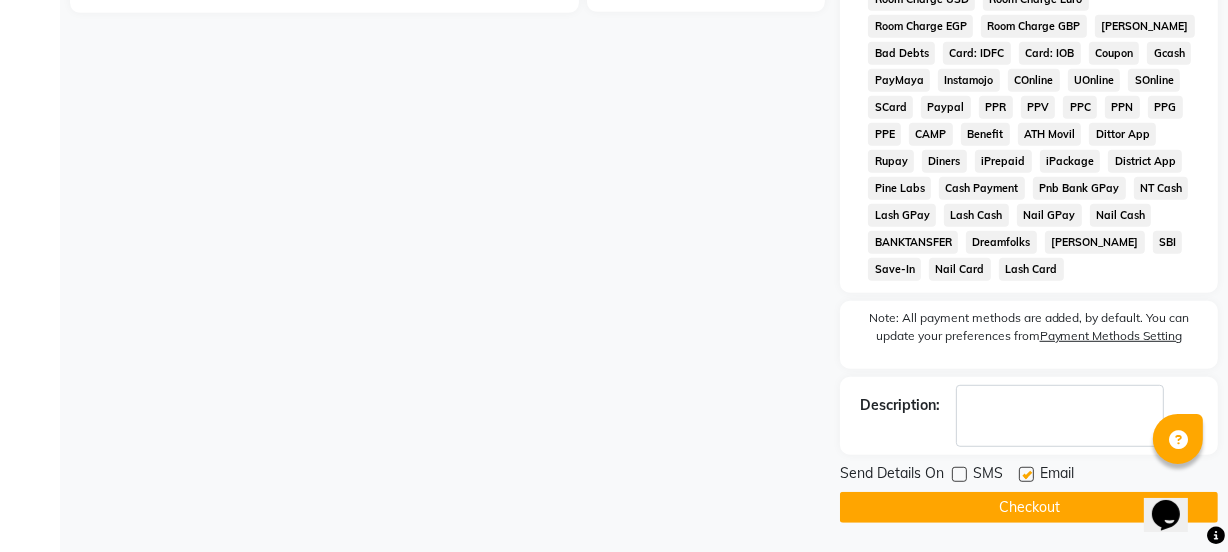 click 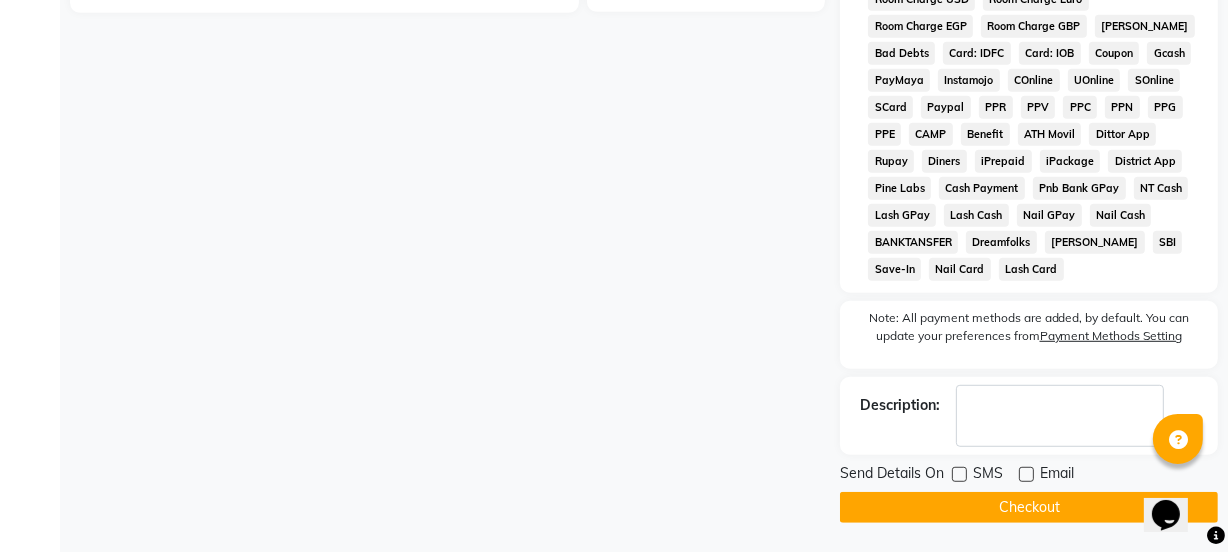 click 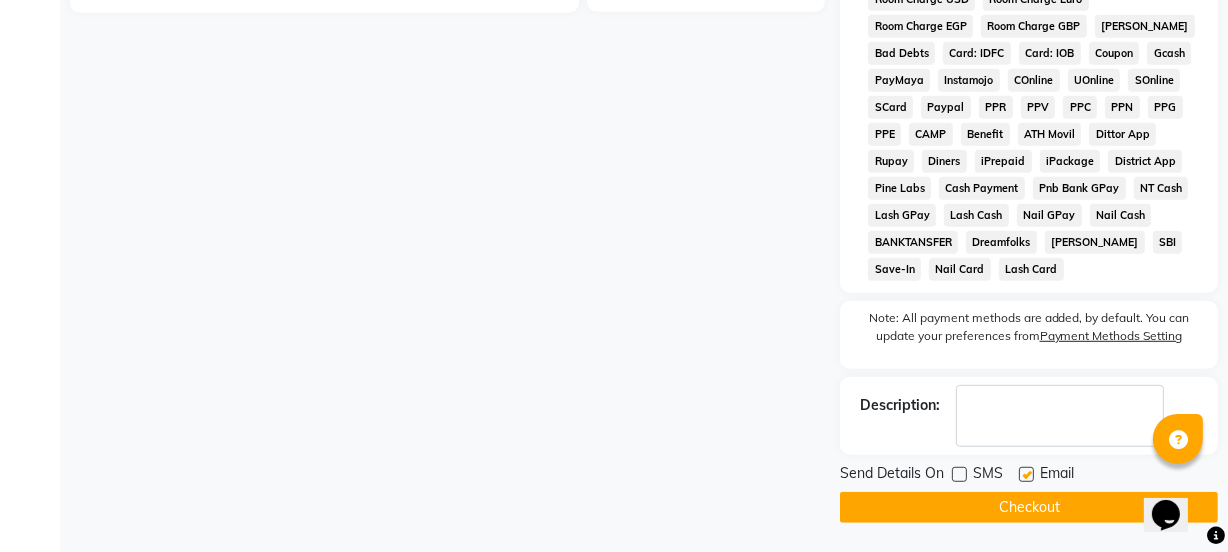 click 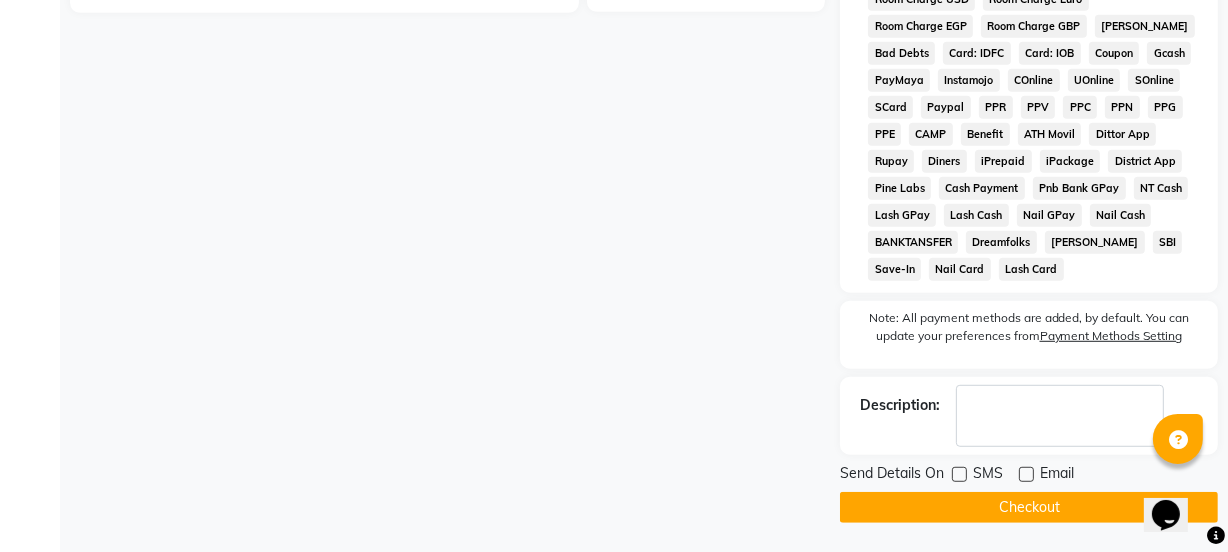 click on "Checkout" 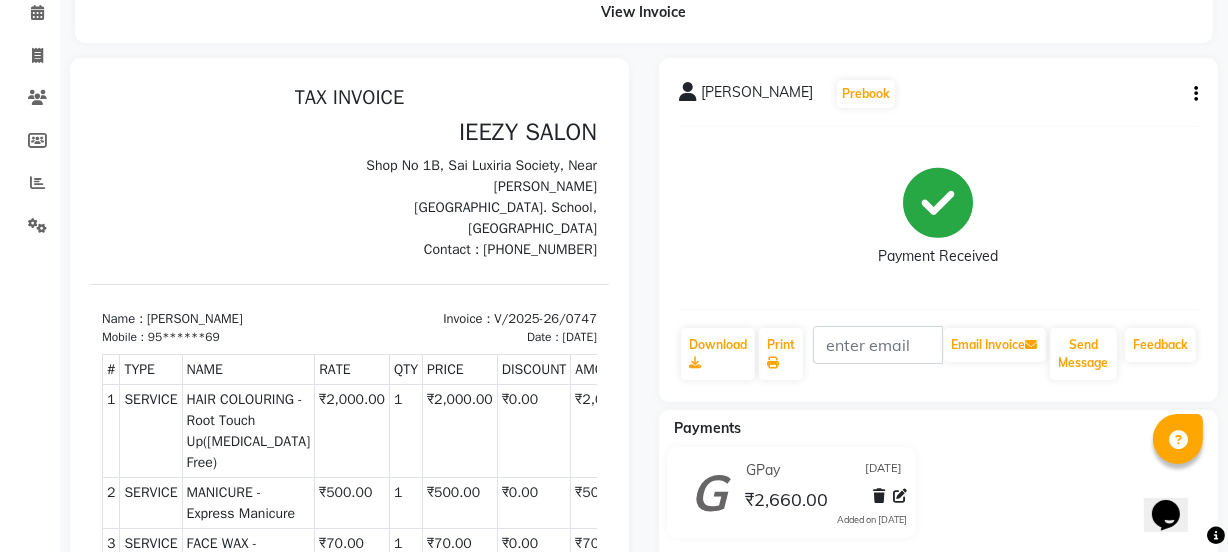 scroll, scrollTop: 0, scrollLeft: 0, axis: both 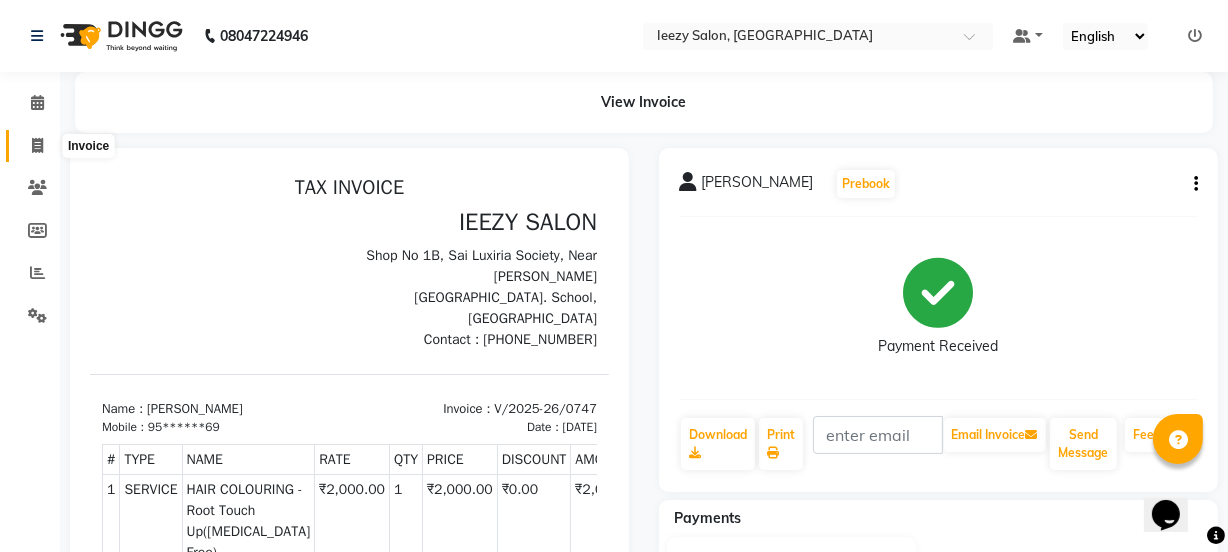 click 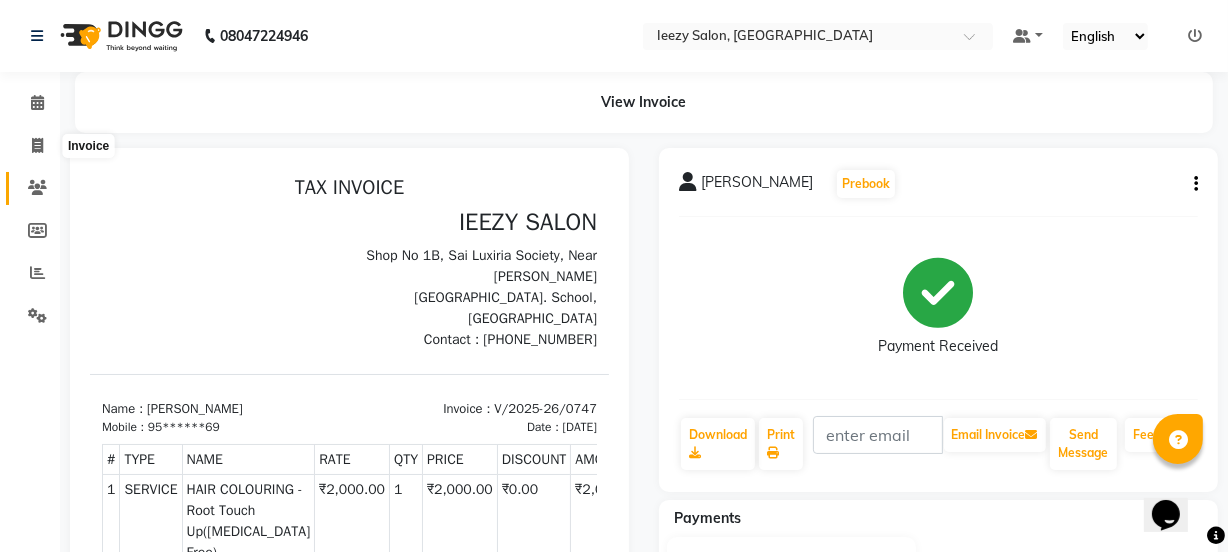 select on "5982" 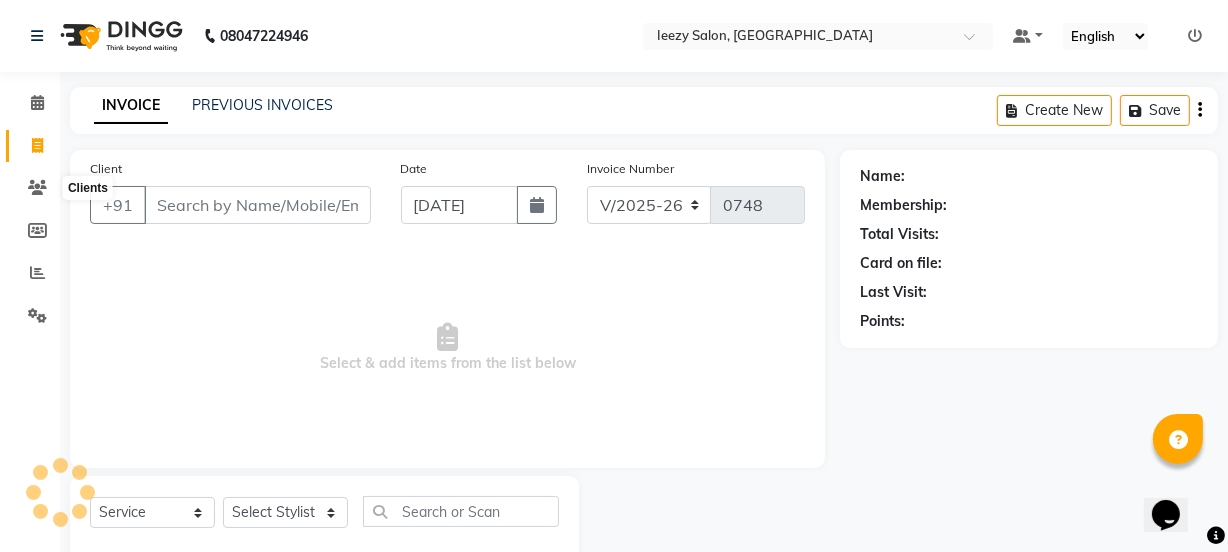 scroll, scrollTop: 50, scrollLeft: 0, axis: vertical 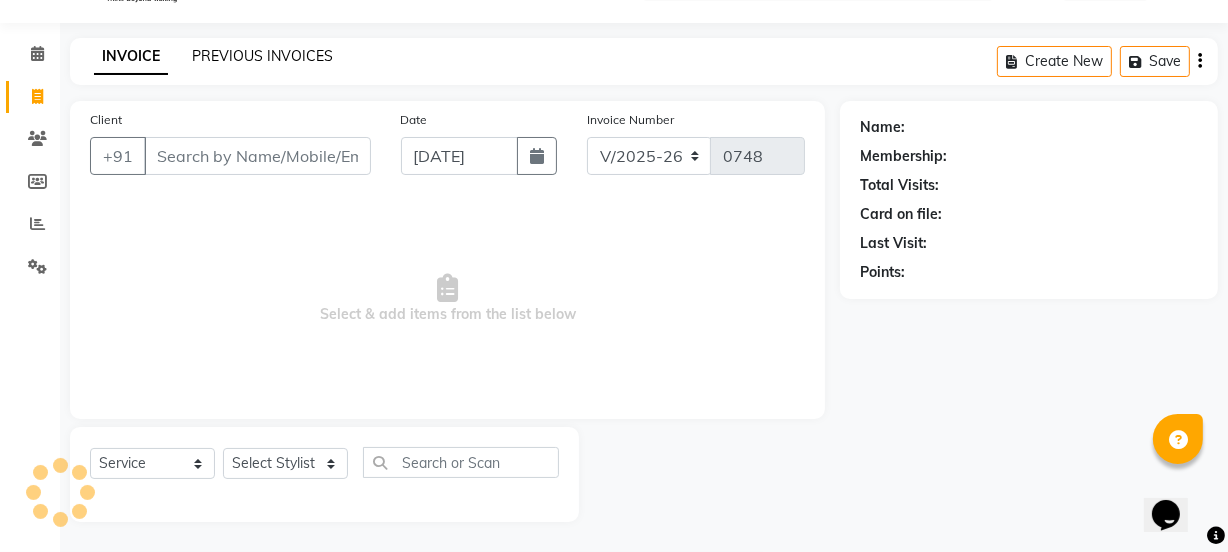 click on "PREVIOUS INVOICES" 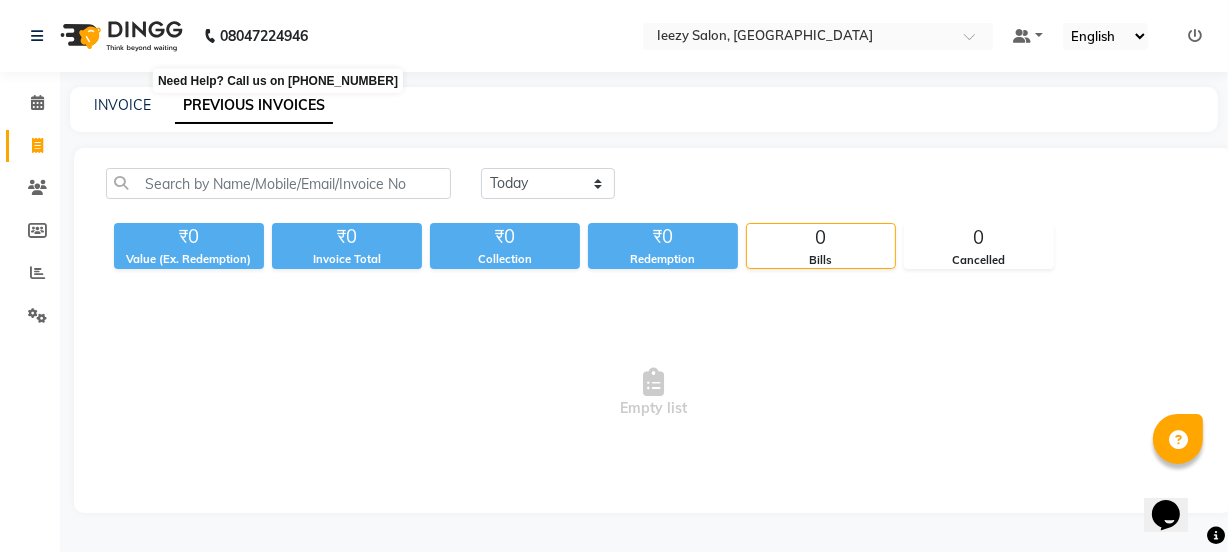 scroll, scrollTop: 0, scrollLeft: 0, axis: both 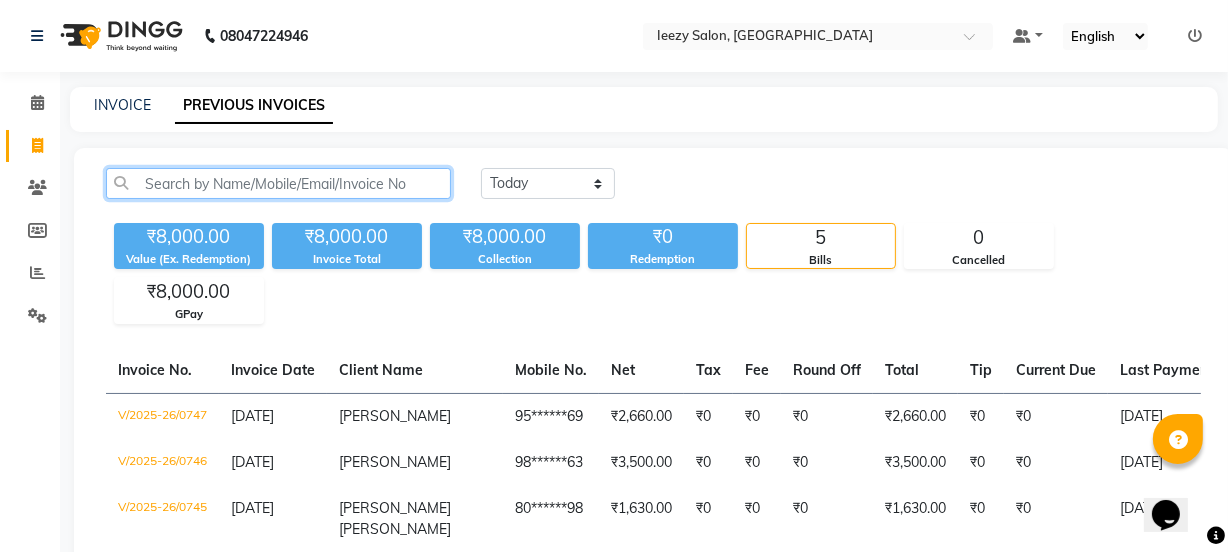 click 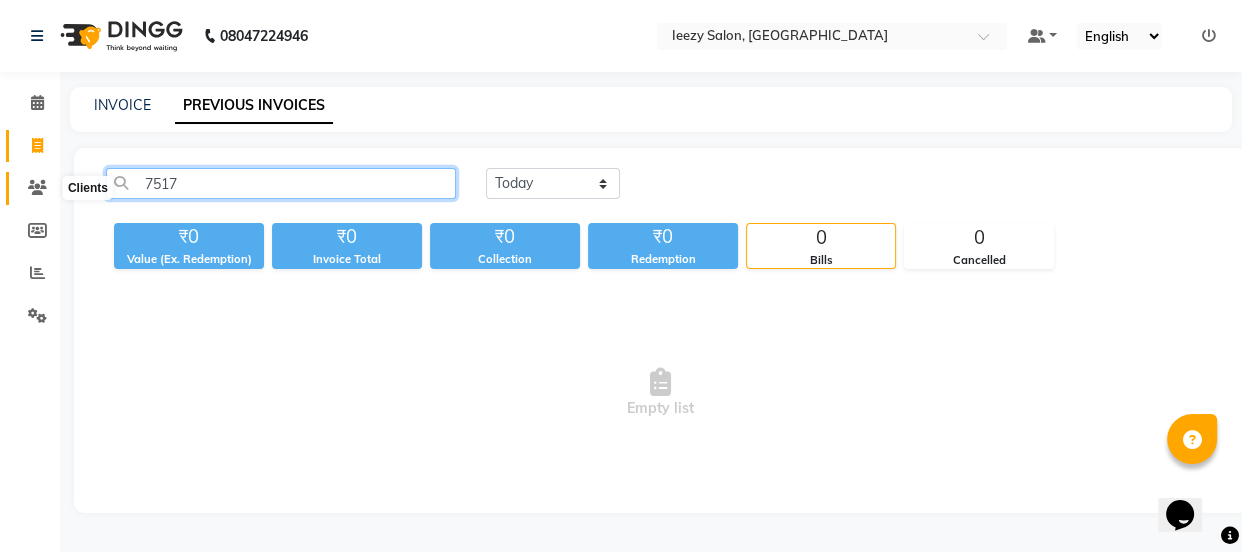 type on "7517" 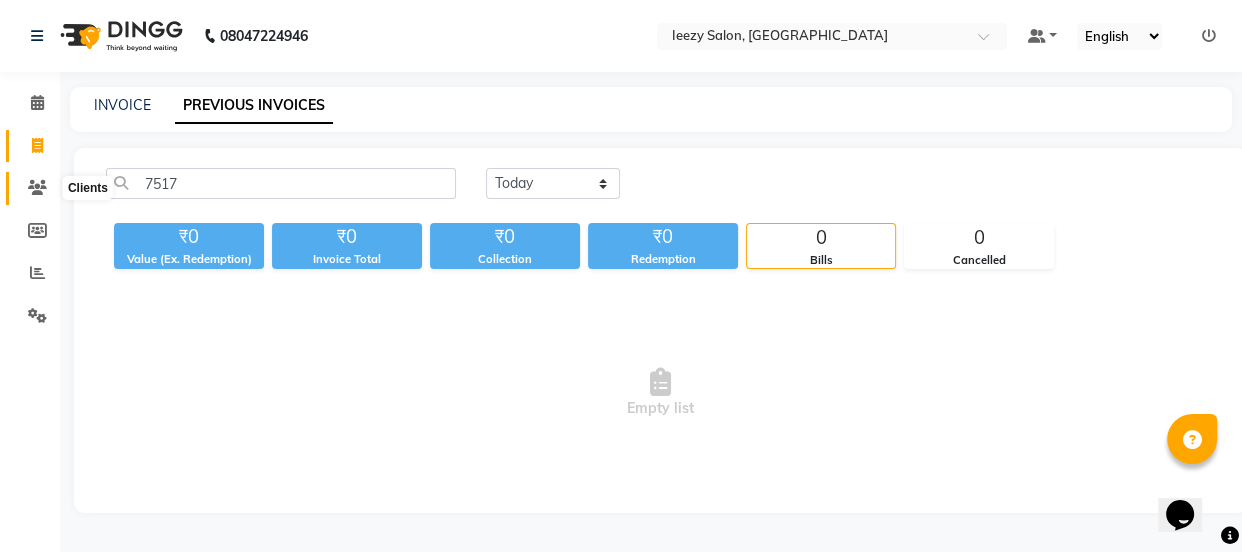 click 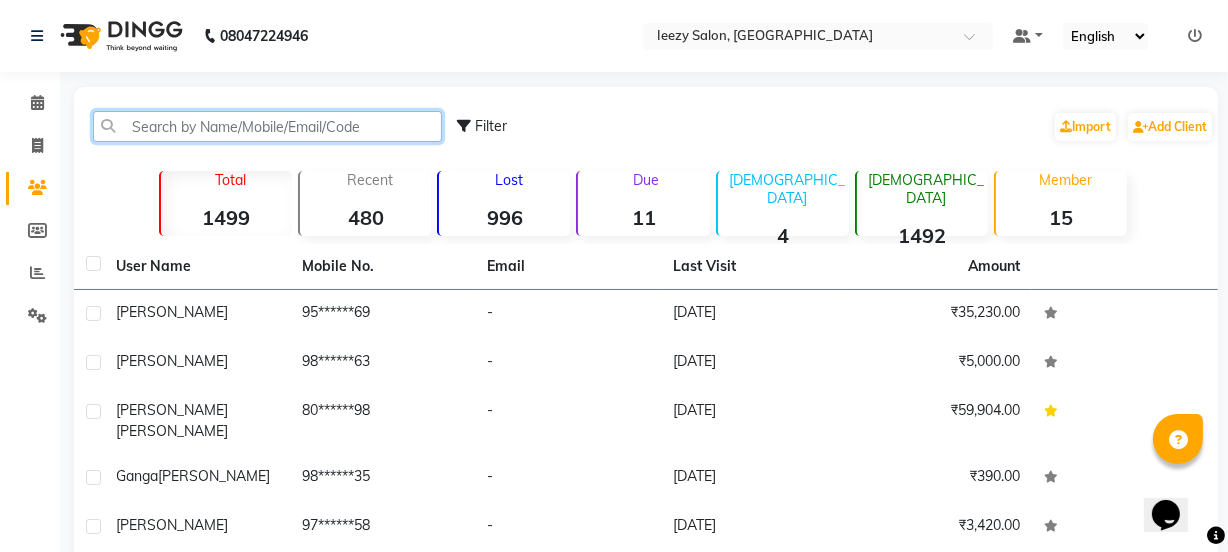 click 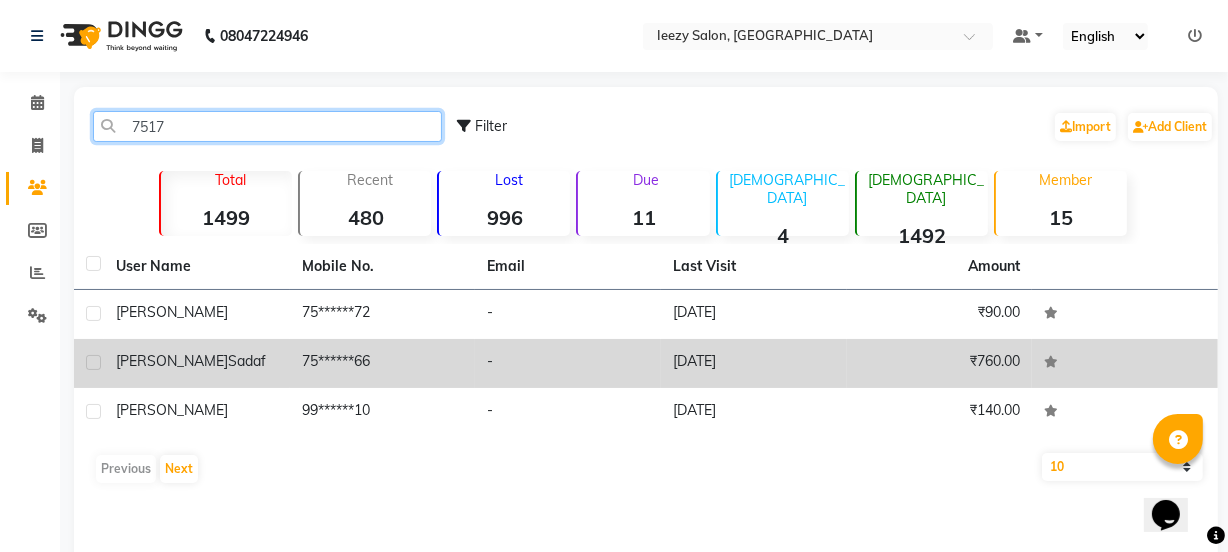 type on "7517" 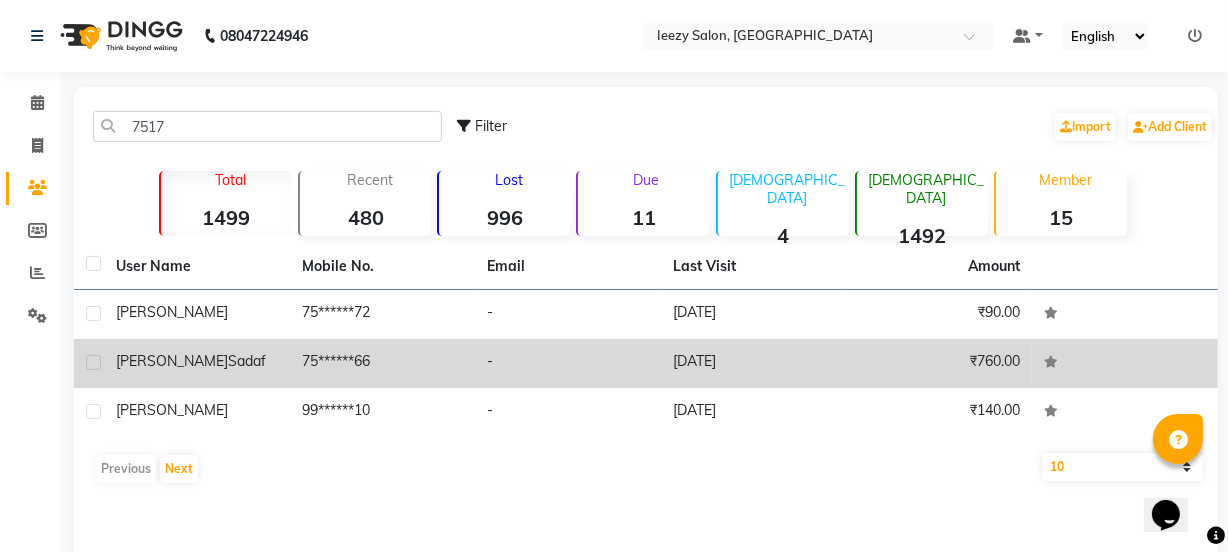 click on "[PERSON_NAME]  sadaf" 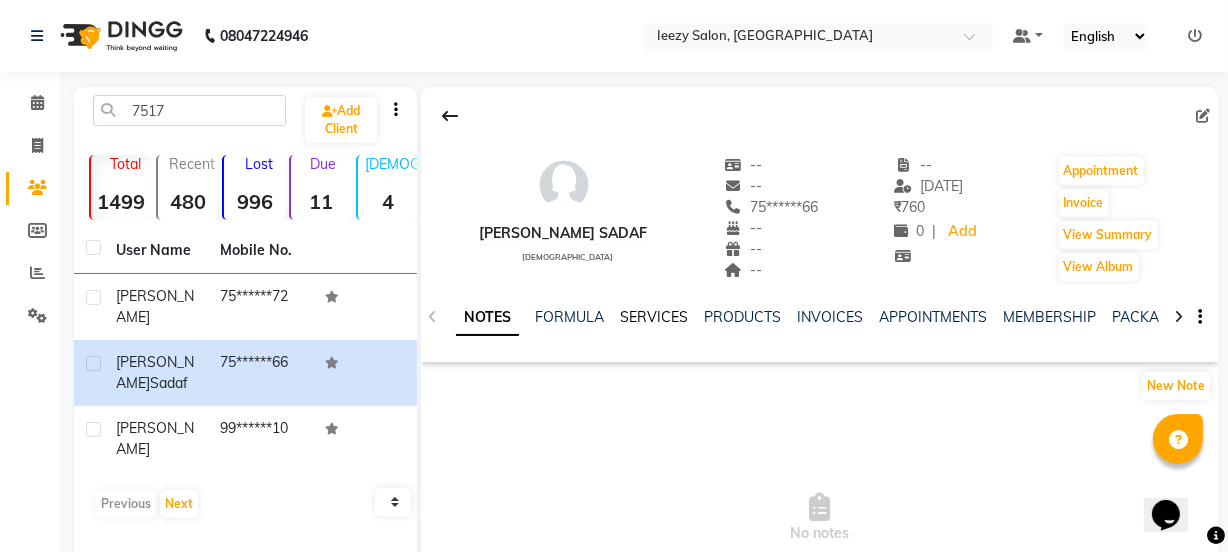 click on "SERVICES" 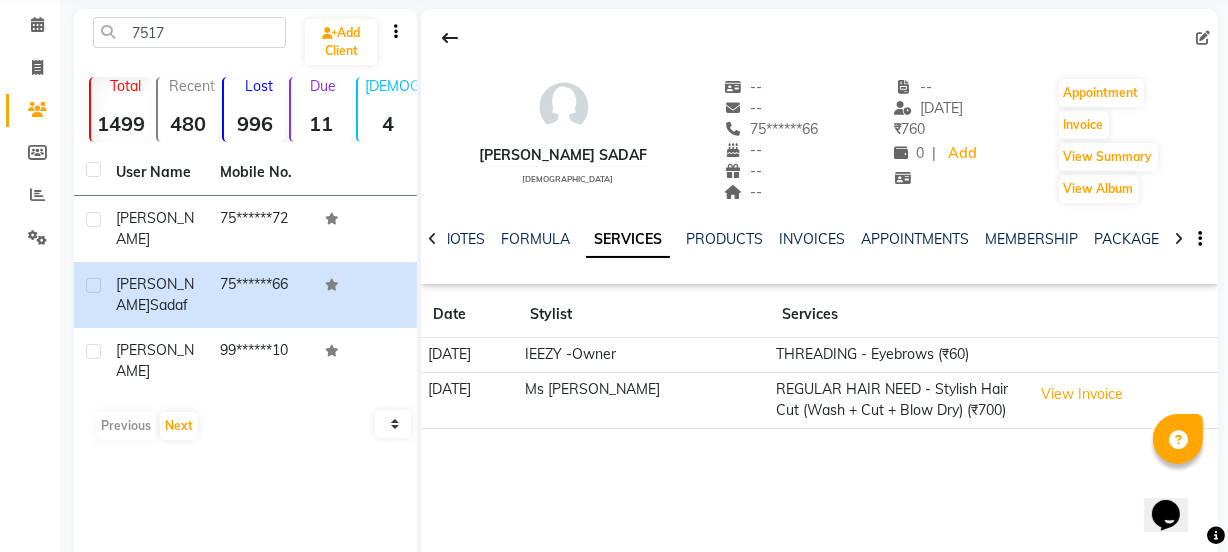 scroll, scrollTop: 0, scrollLeft: 0, axis: both 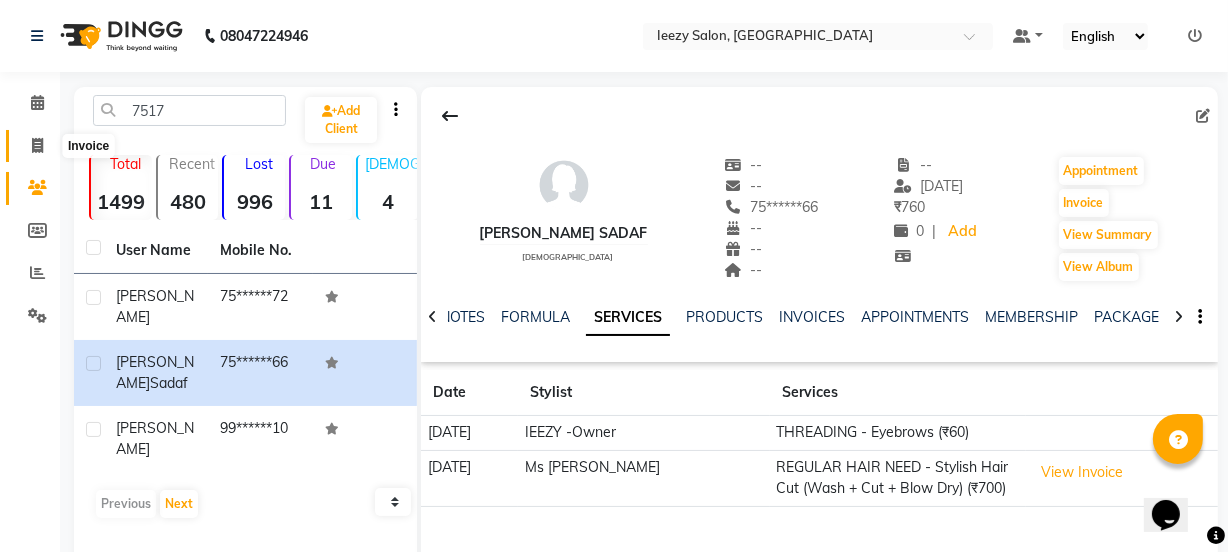 click 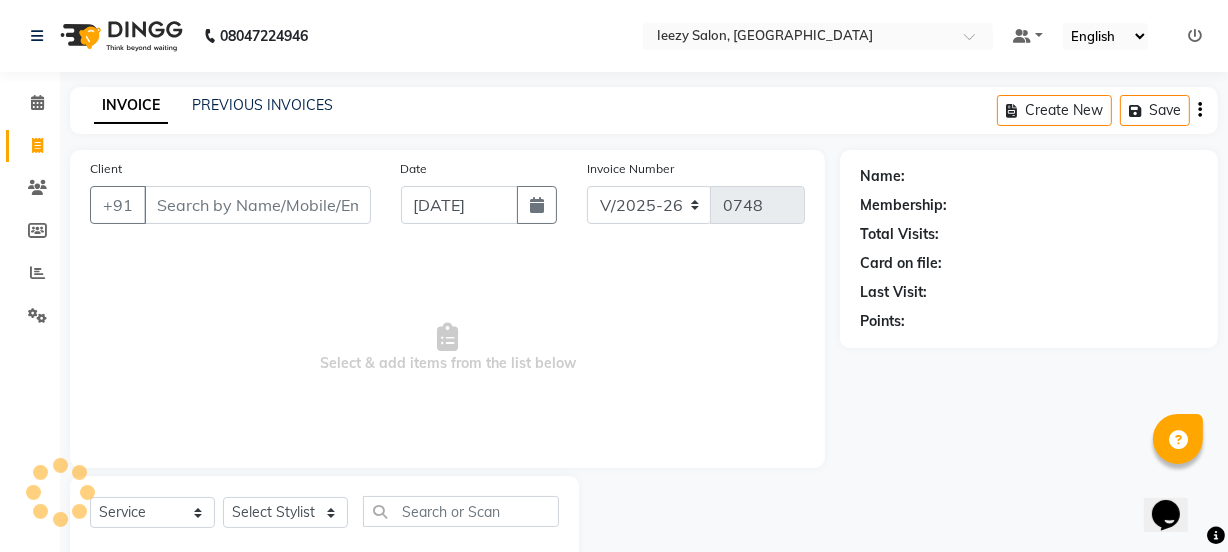 scroll, scrollTop: 50, scrollLeft: 0, axis: vertical 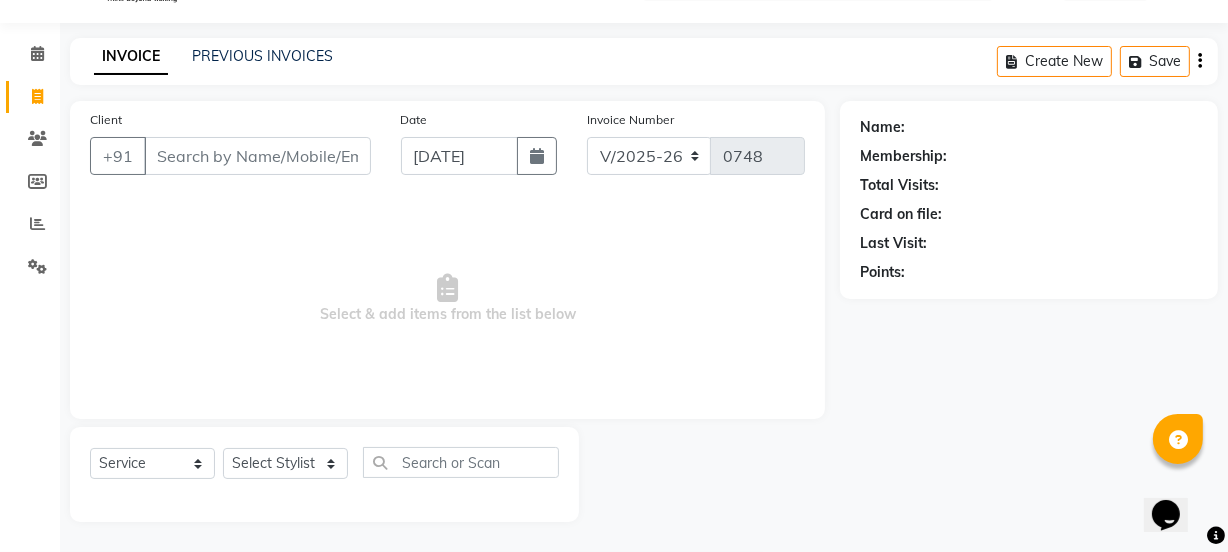 click on "Client" at bounding box center (257, 156) 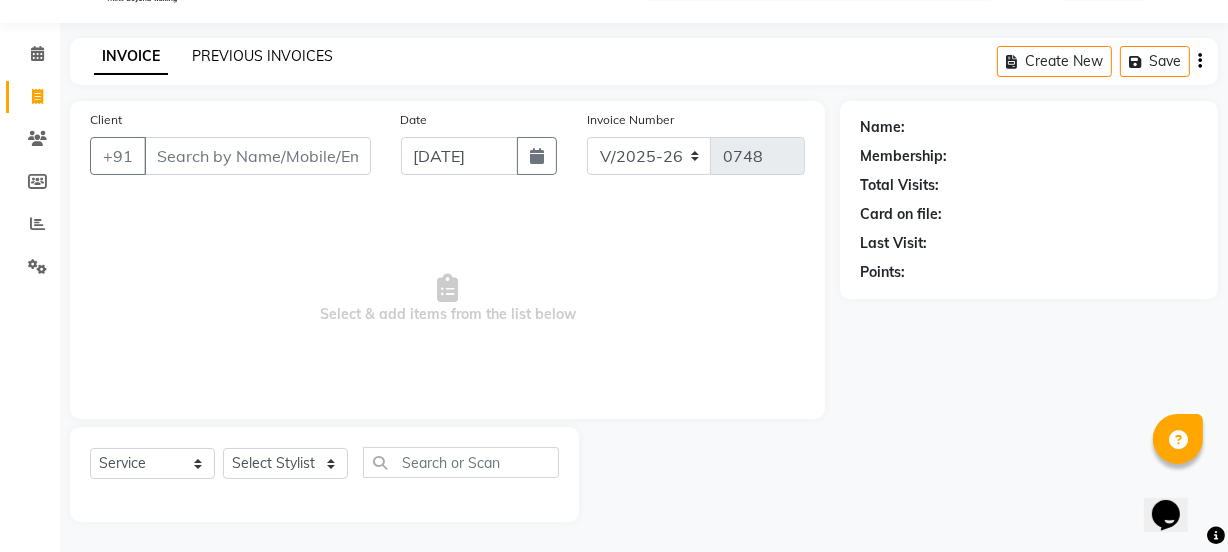 click on "PREVIOUS INVOICES" 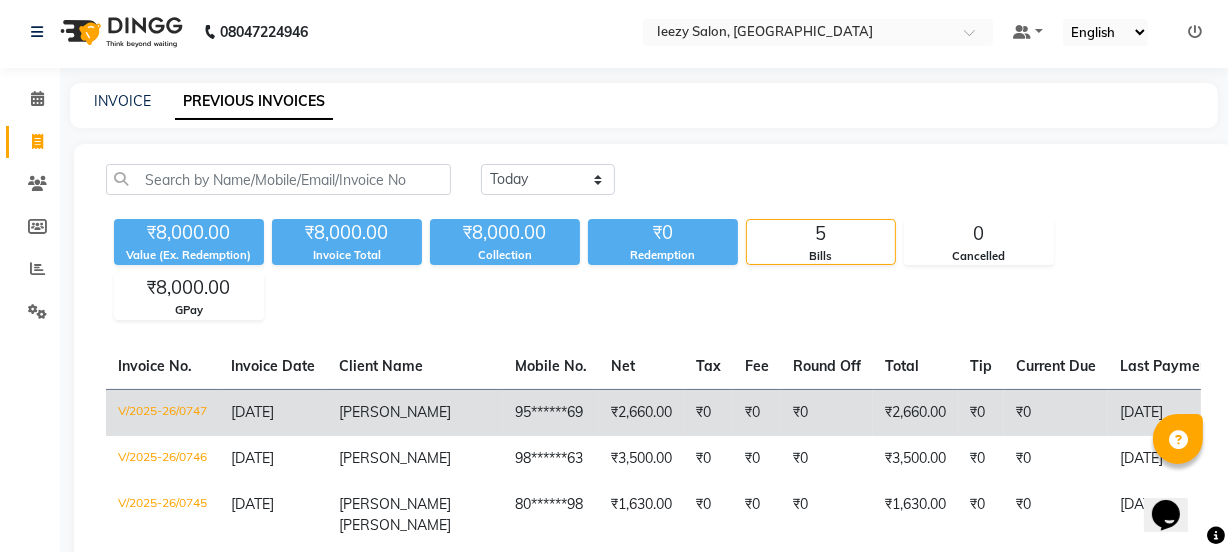 scroll, scrollTop: 0, scrollLeft: 0, axis: both 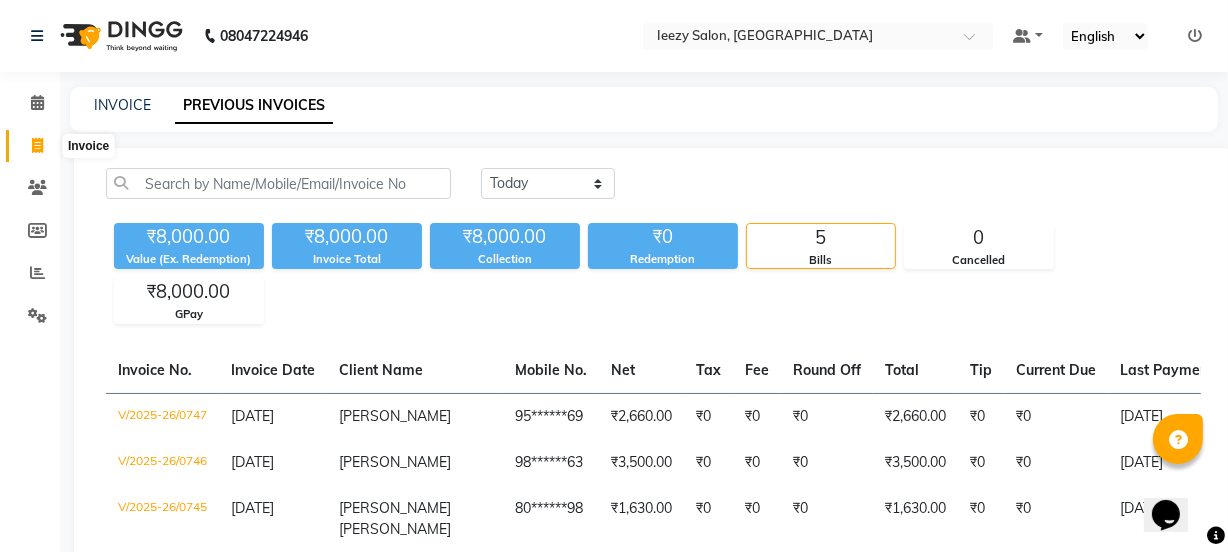 click 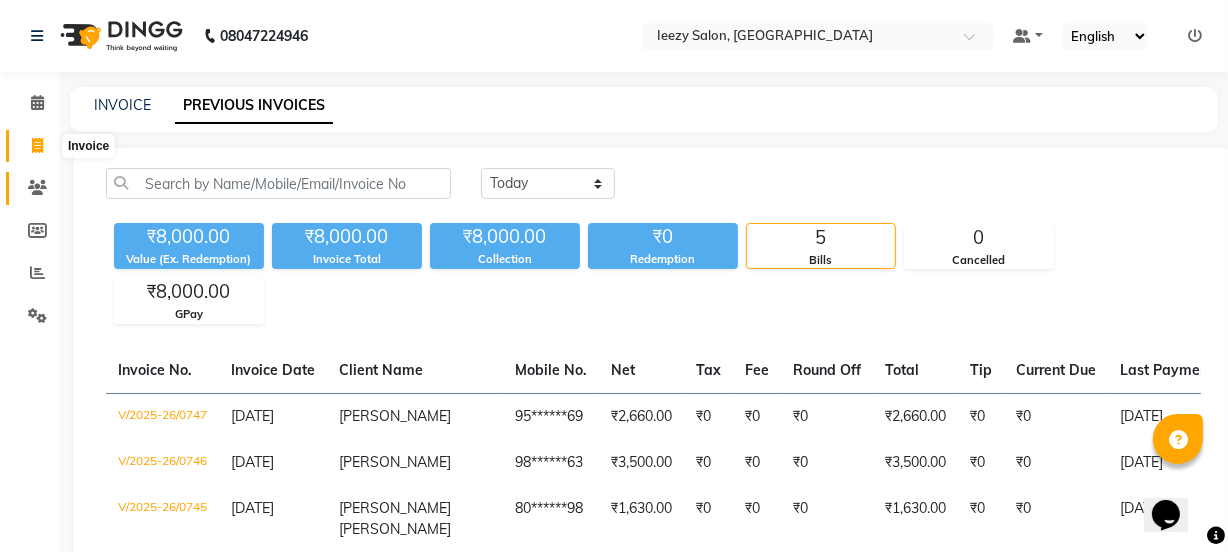 select on "service" 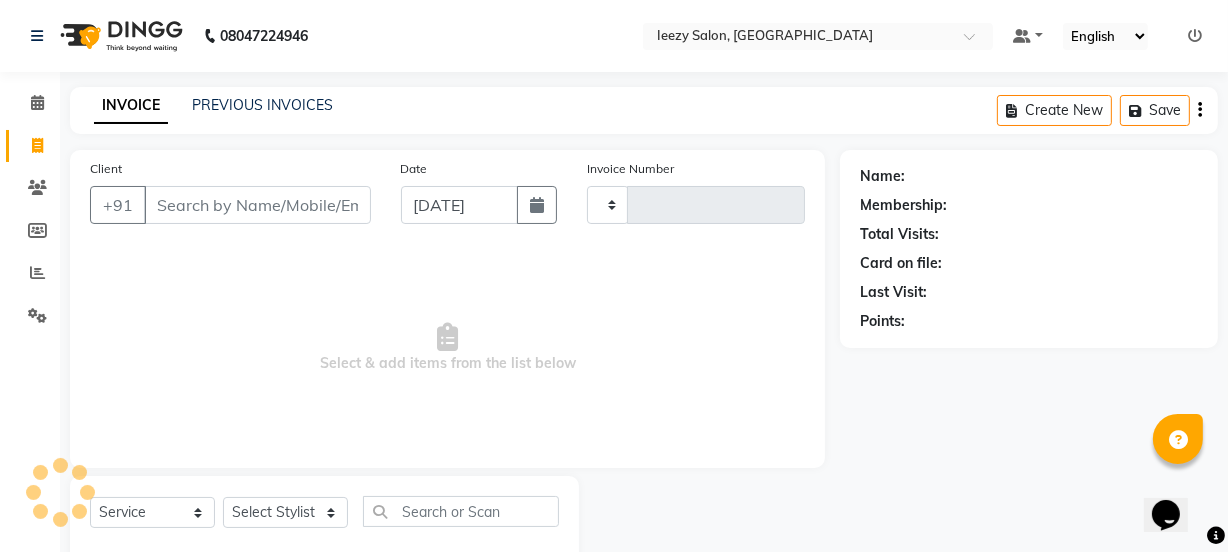 scroll, scrollTop: 50, scrollLeft: 0, axis: vertical 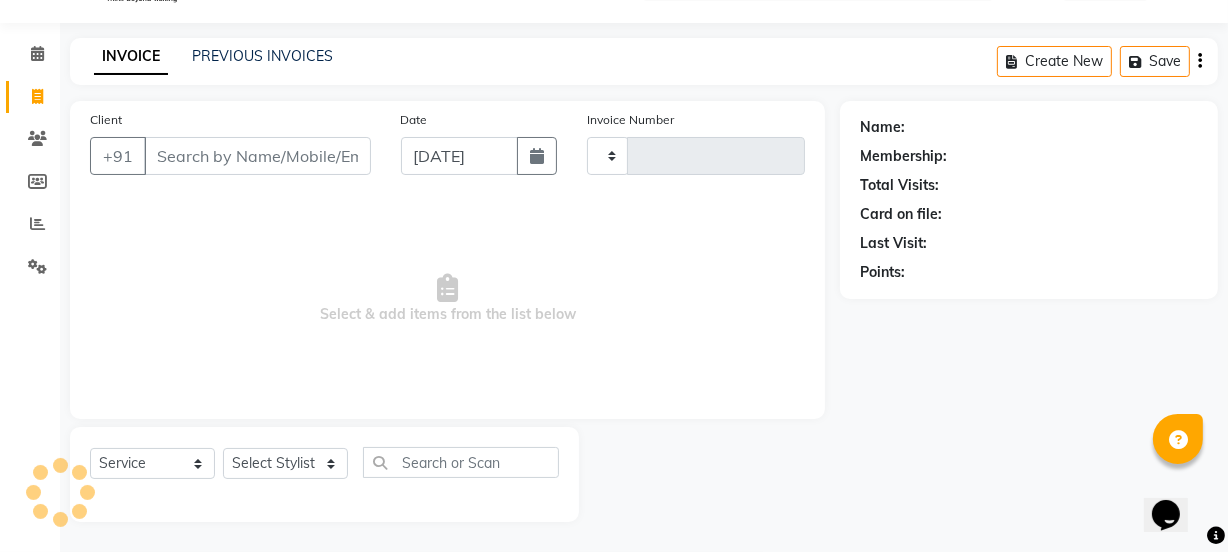 type on "0748" 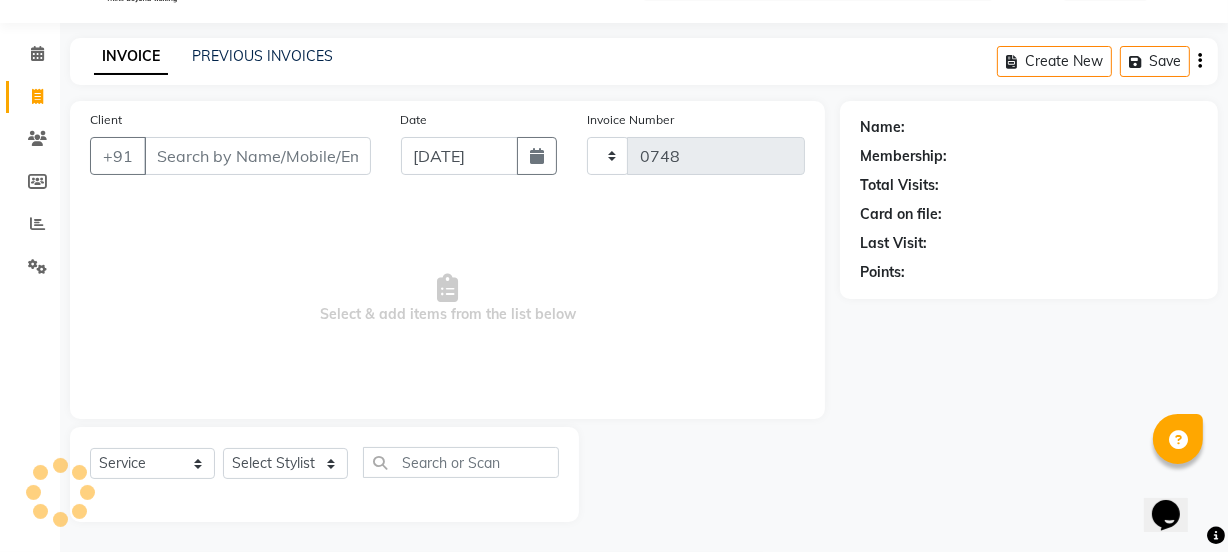 select on "5982" 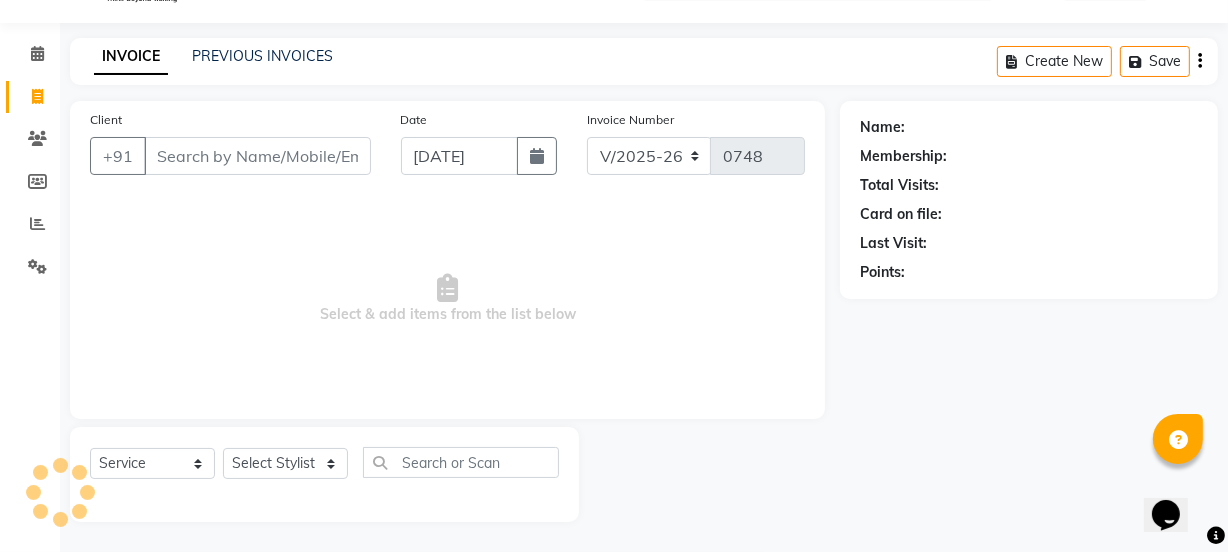click on "Client" at bounding box center [257, 156] 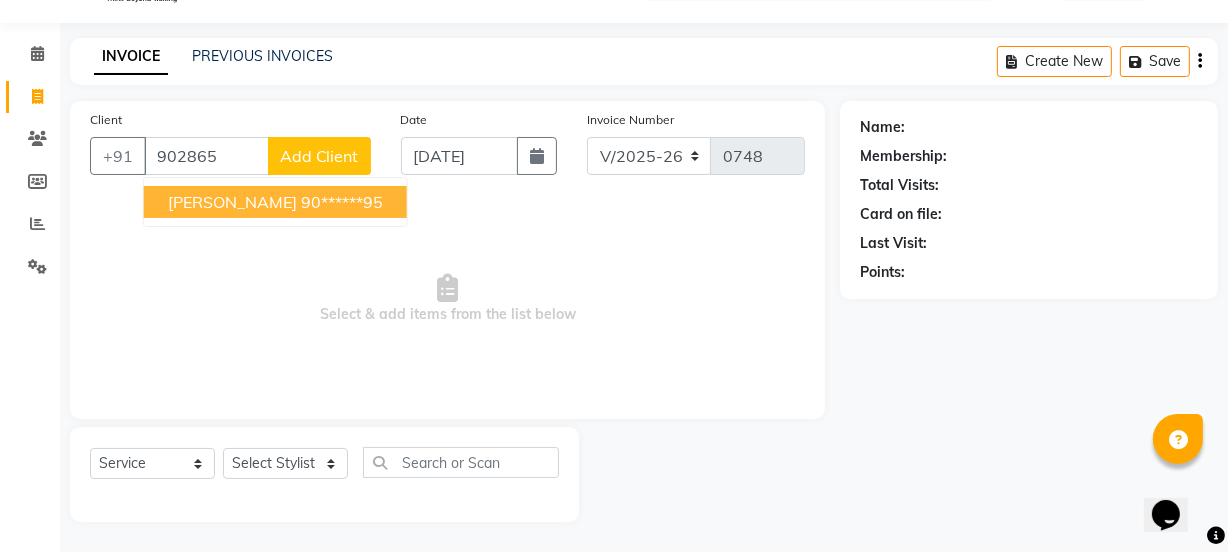 click on "[PERSON_NAME]" at bounding box center (232, 202) 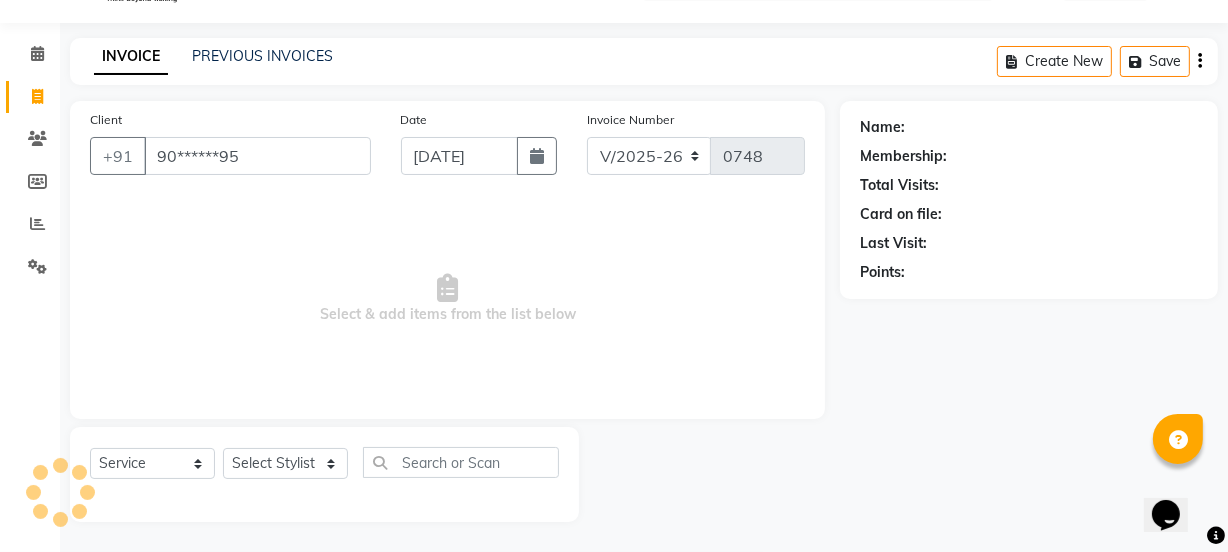 type on "90******95" 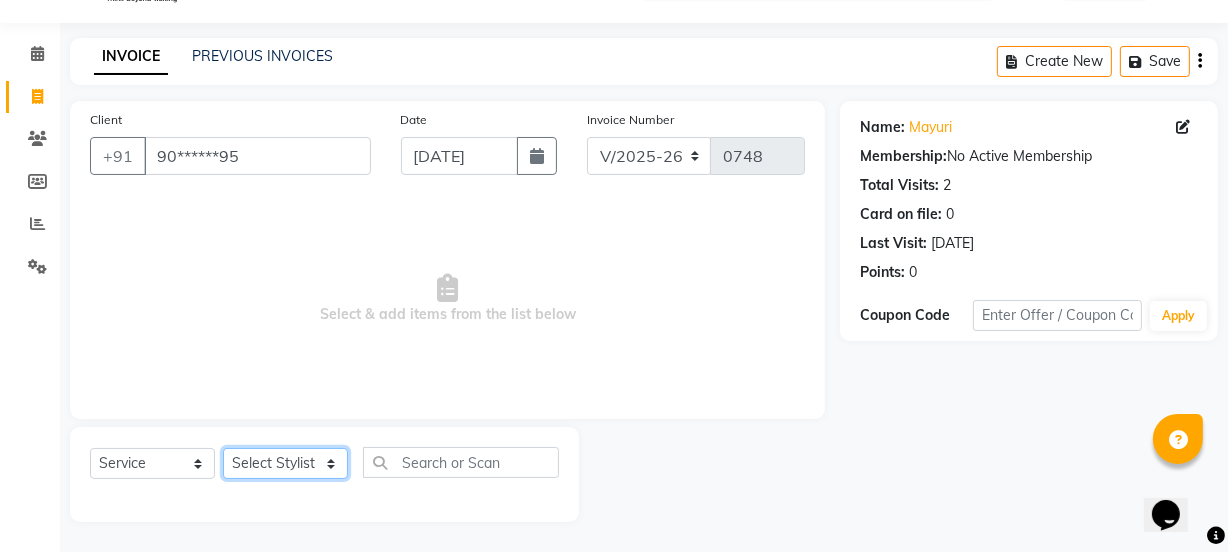 click on "Select Stylist IEEZY -Owner MS [PERSON_NAME]  Ms [PERSON_NAME] [PERSON_NAME]  [PERSON_NAME]Bu Rohini  Stylist Shree" 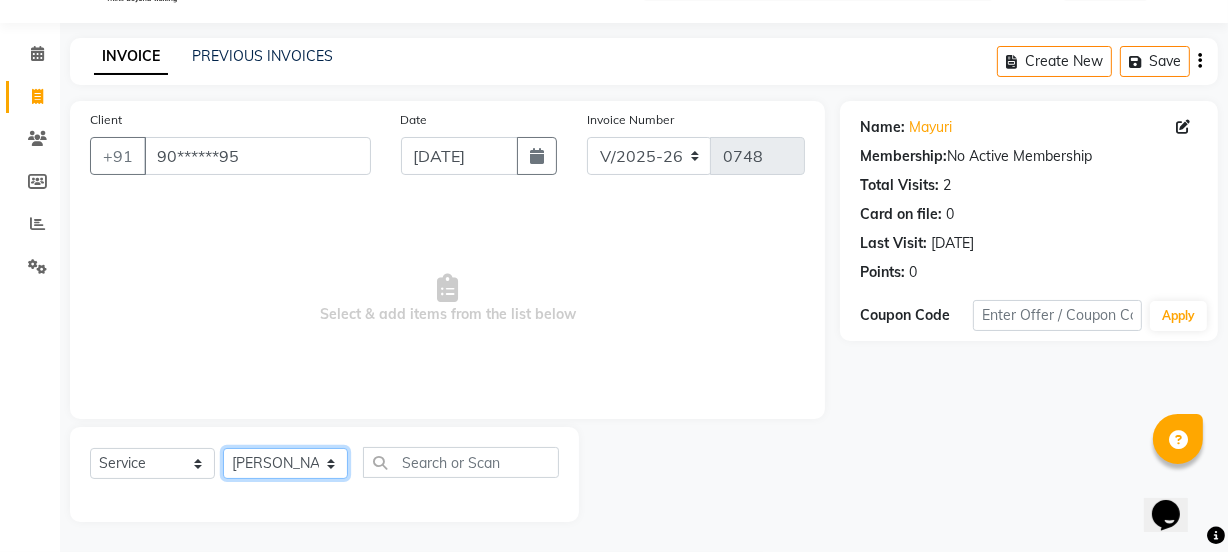 click on "Select Stylist IEEZY -Owner MS [PERSON_NAME]  Ms [PERSON_NAME] [PERSON_NAME]  [PERSON_NAME]Bu Rohini  Stylist Shree" 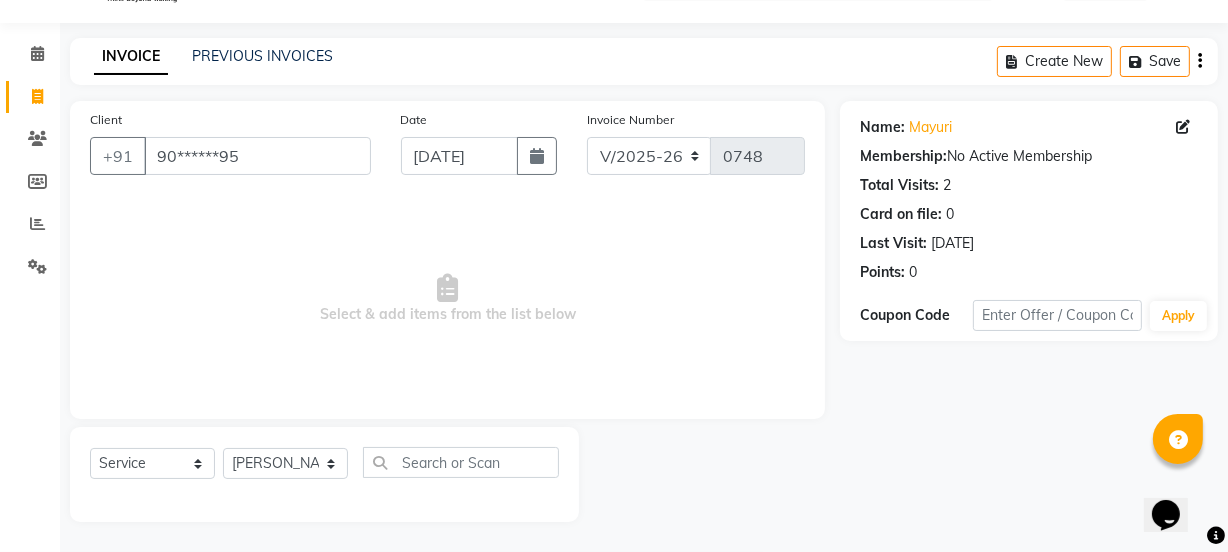 click on "Select & add items from the list below" at bounding box center [447, 299] 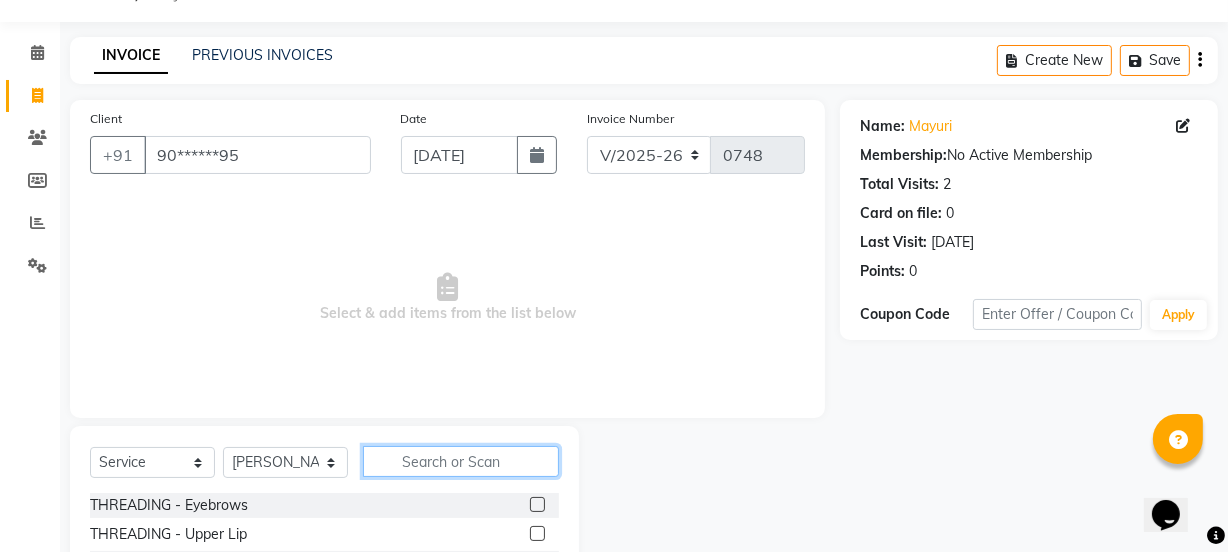 click 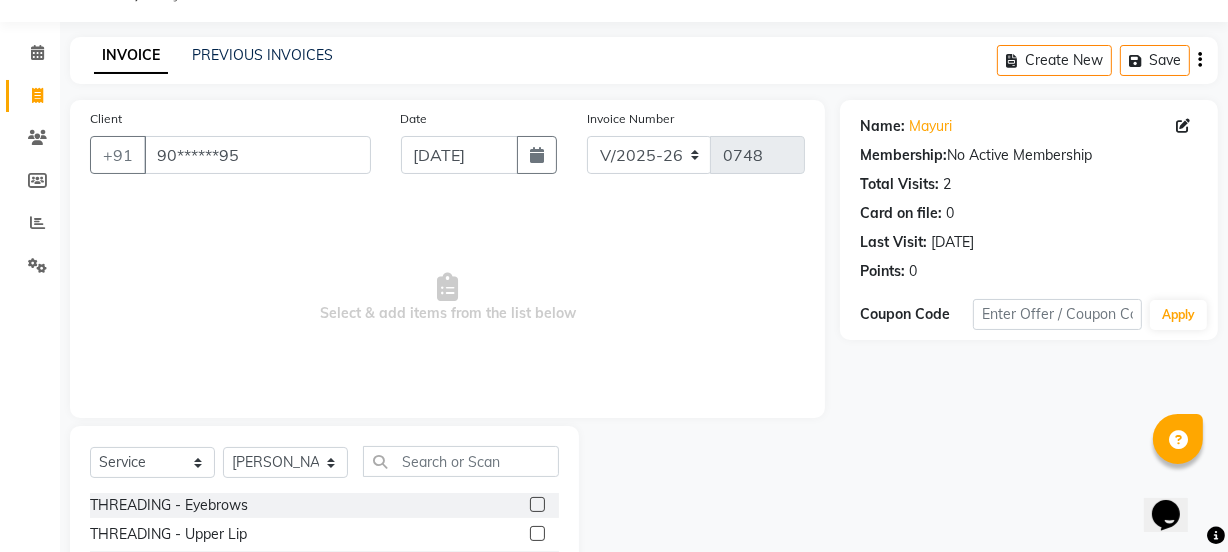 click 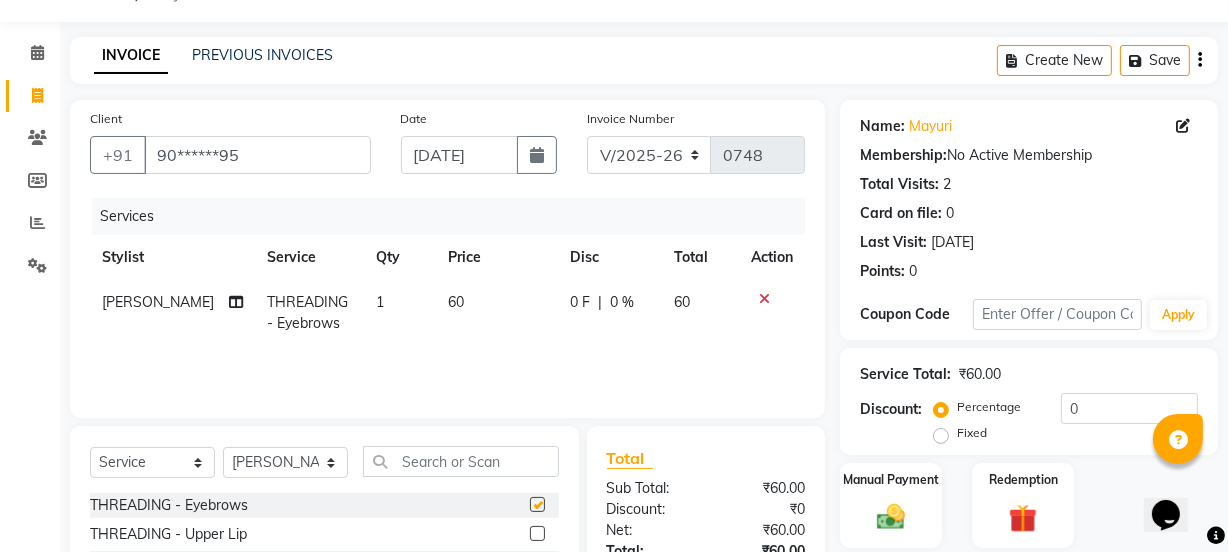 checkbox on "false" 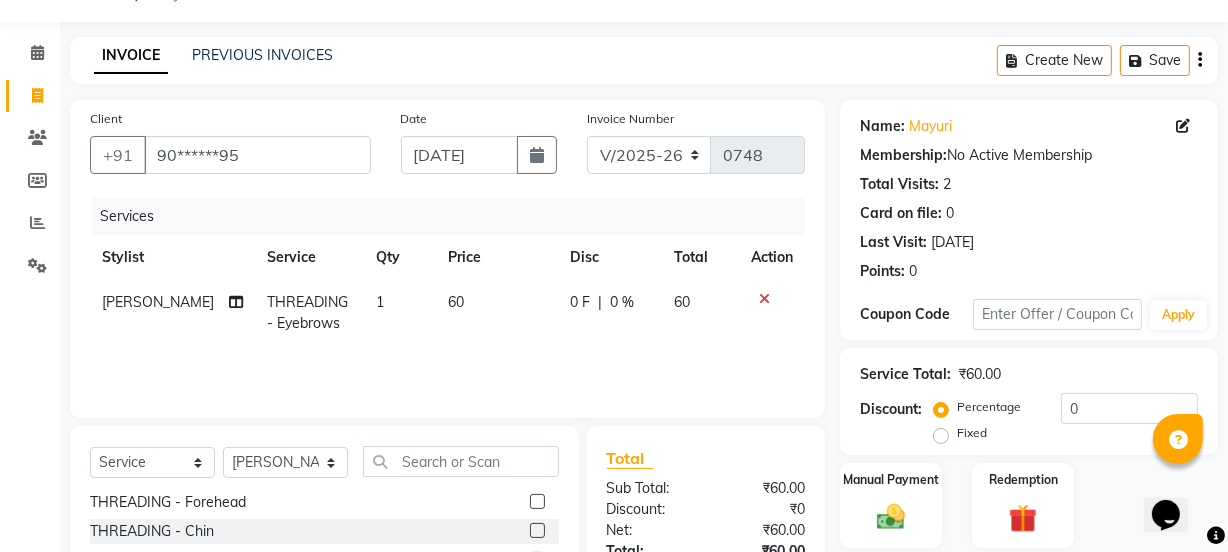 scroll, scrollTop: 0, scrollLeft: 0, axis: both 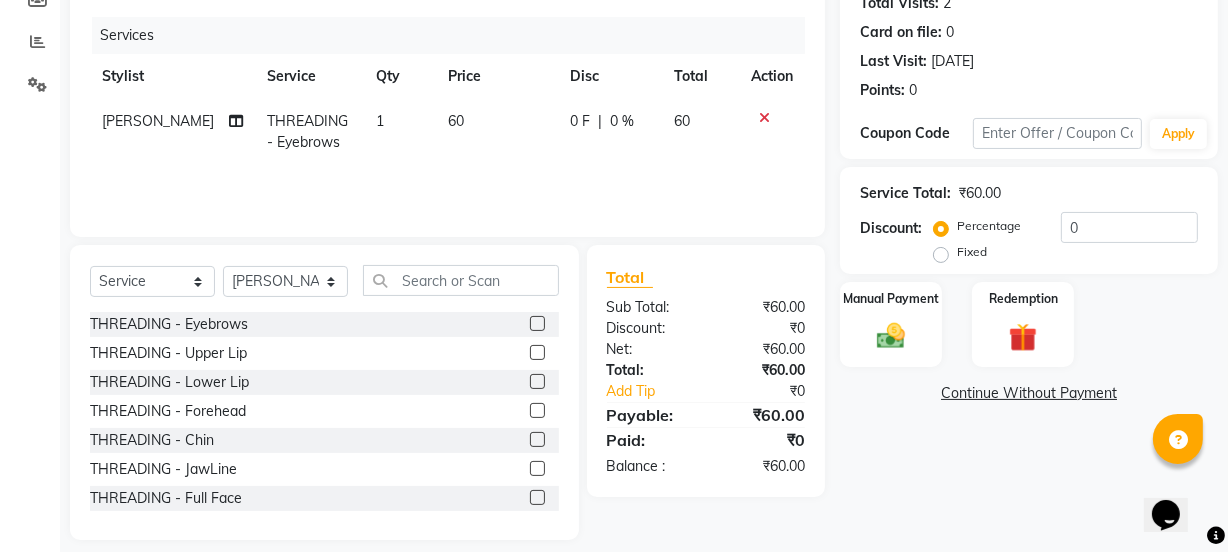 click 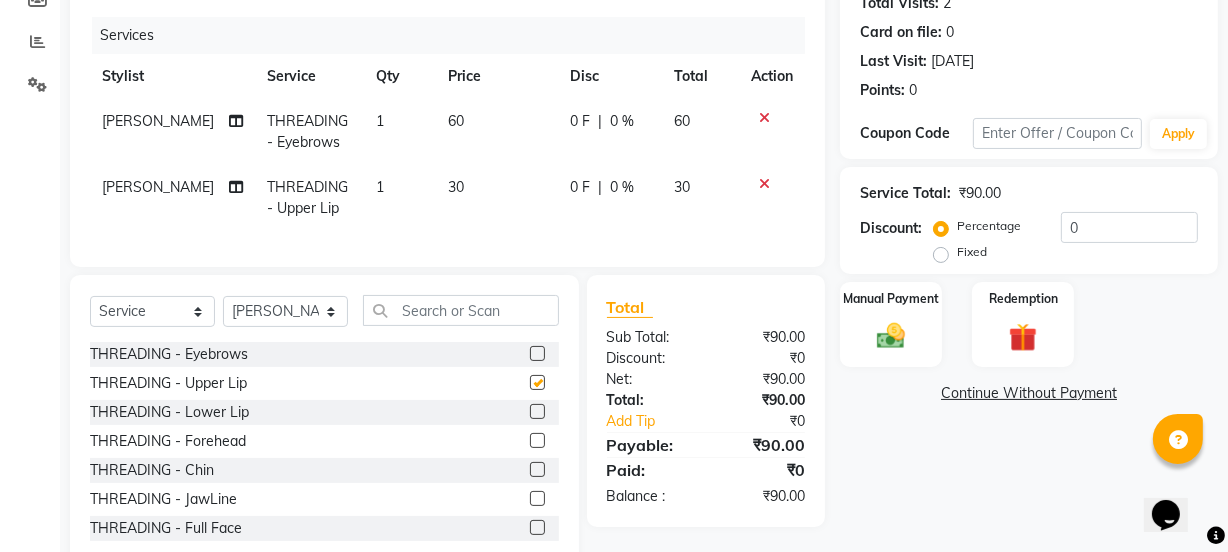 checkbox on "false" 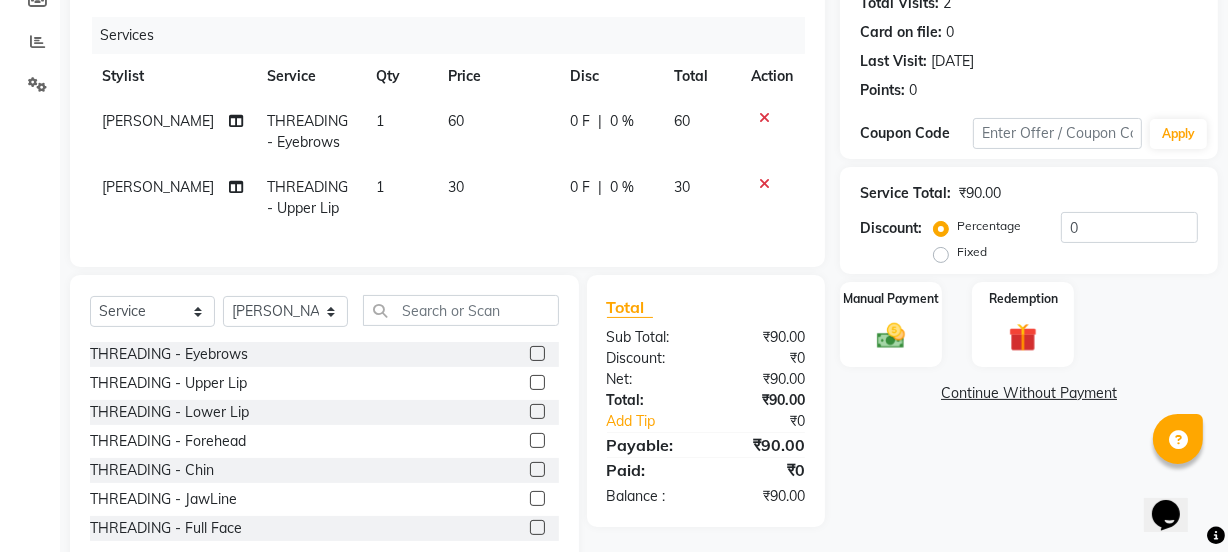 click 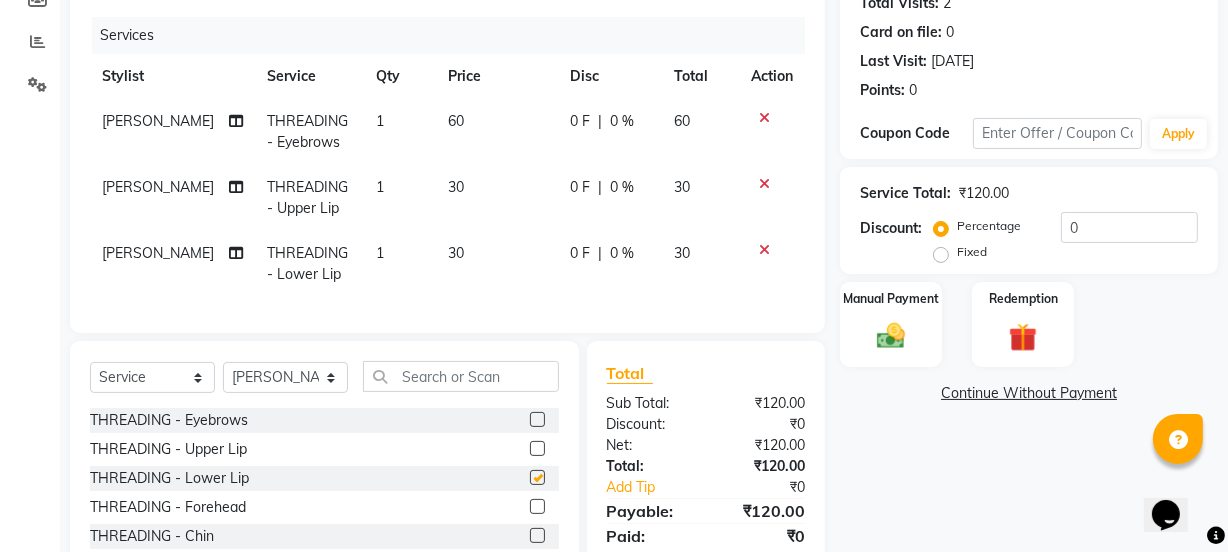 checkbox on "false" 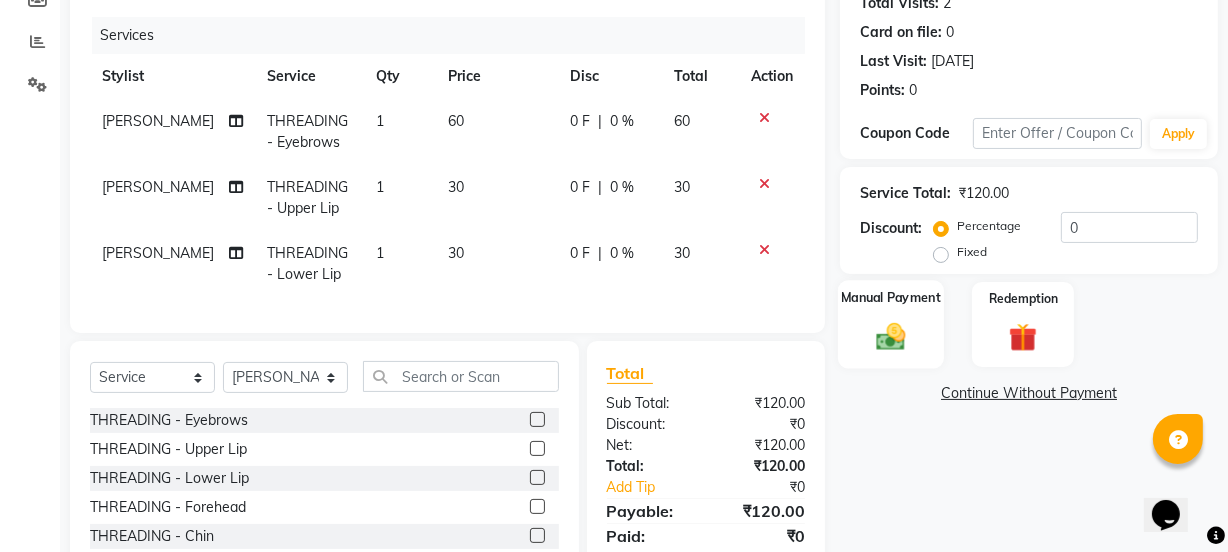 click 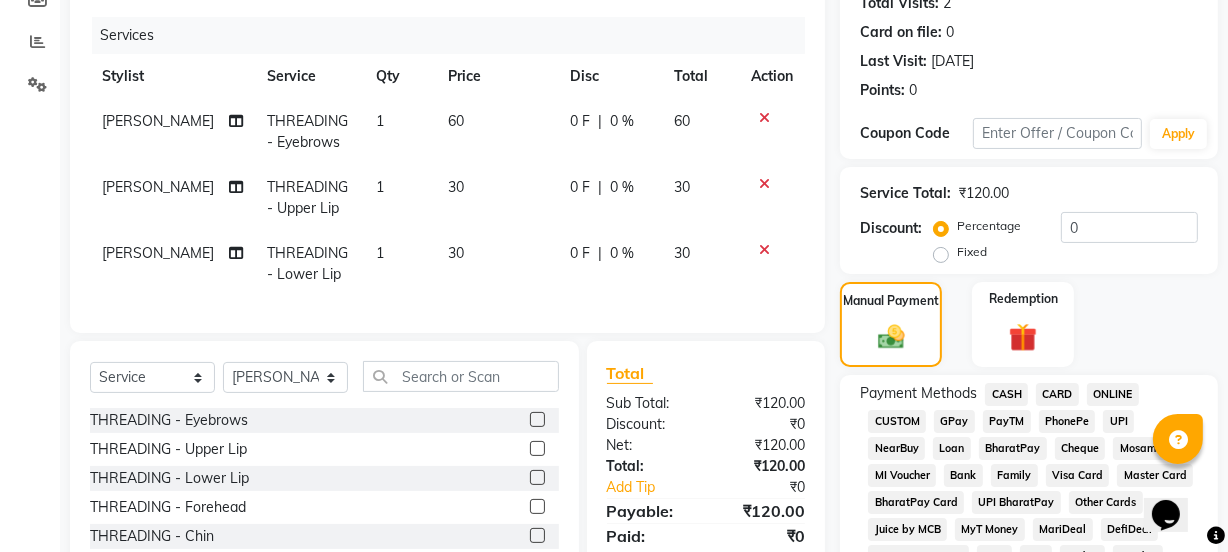 click on "GPay" 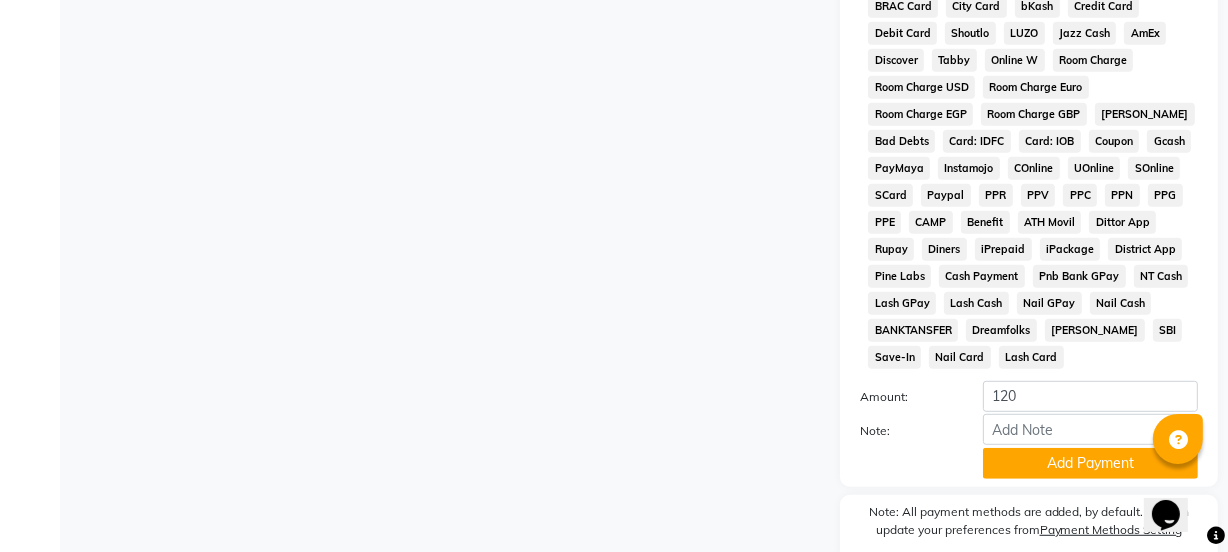 scroll, scrollTop: 1050, scrollLeft: 0, axis: vertical 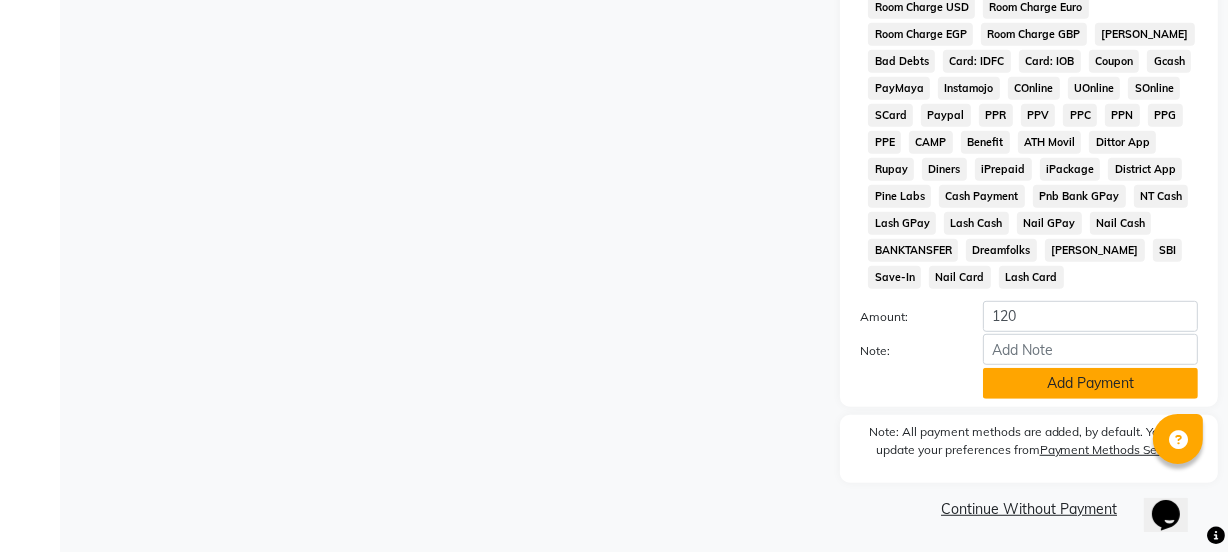 click on "Add Payment" 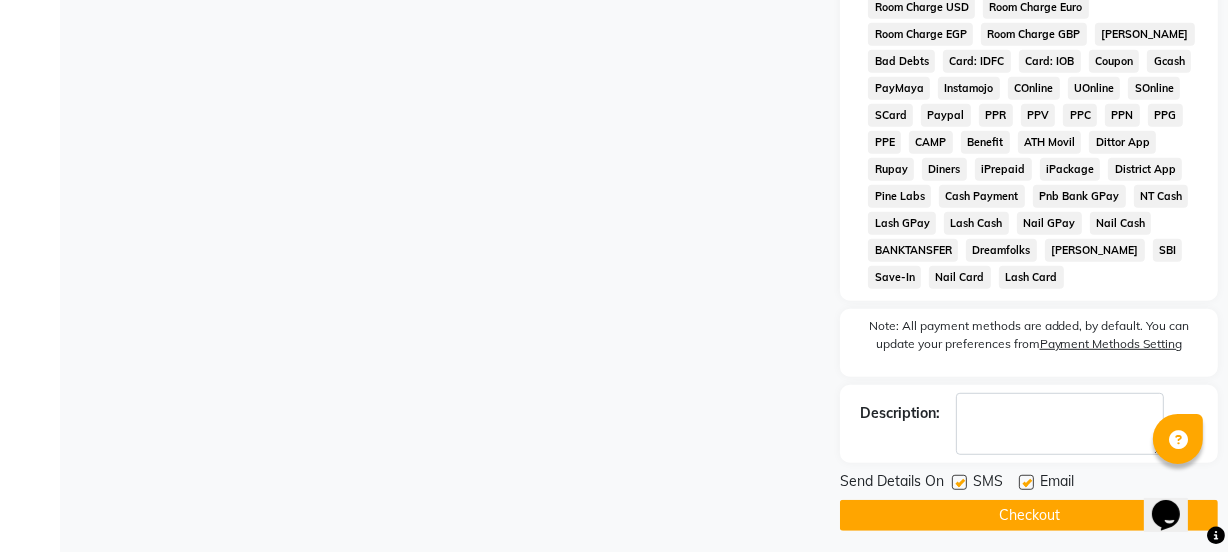 click 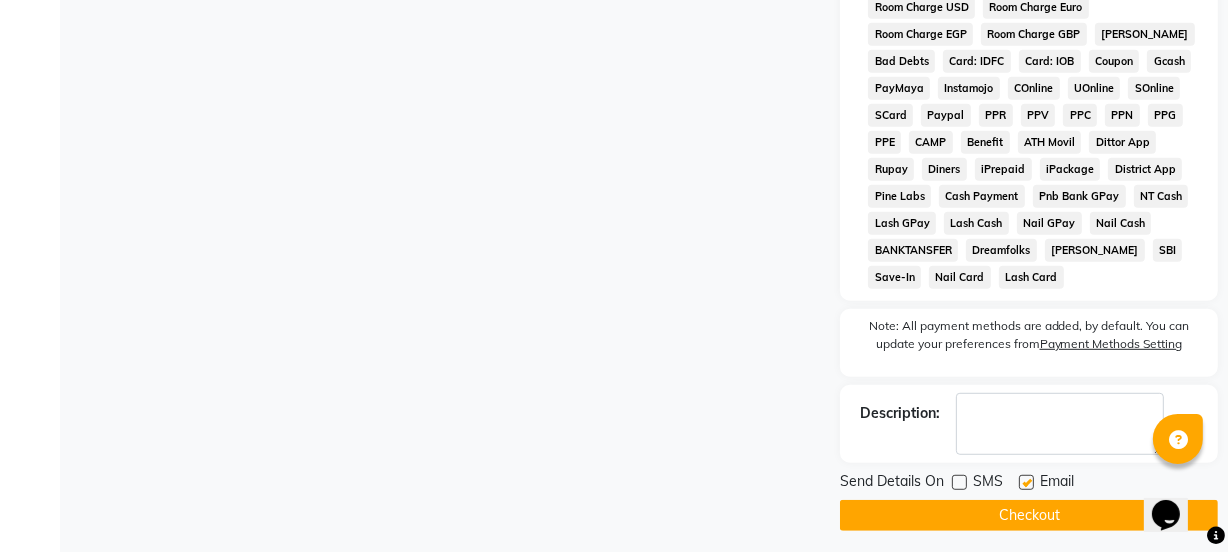 click 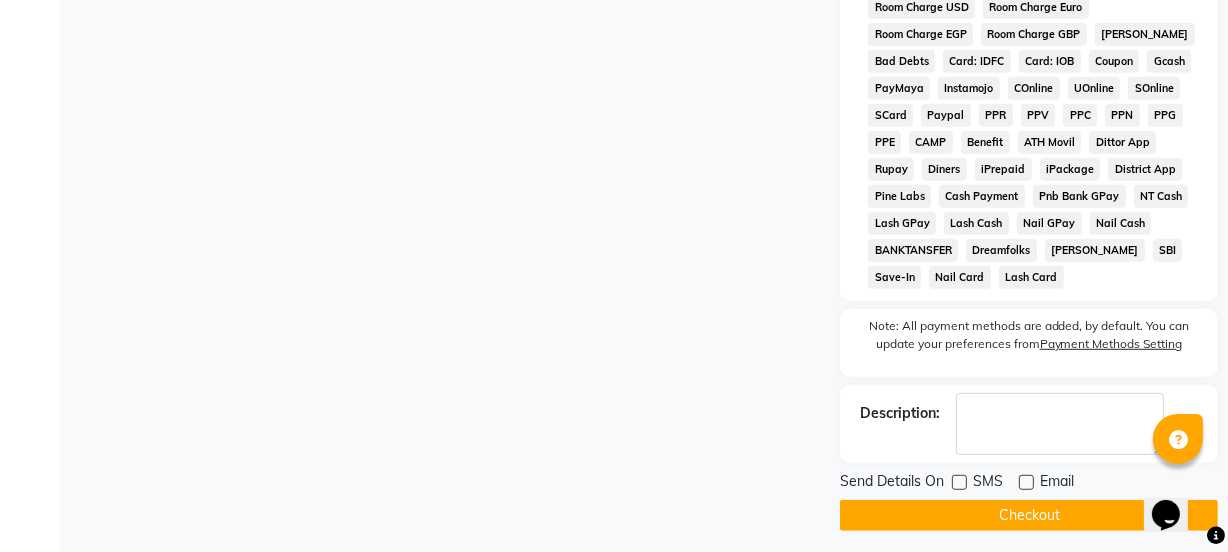 click on "Checkout" 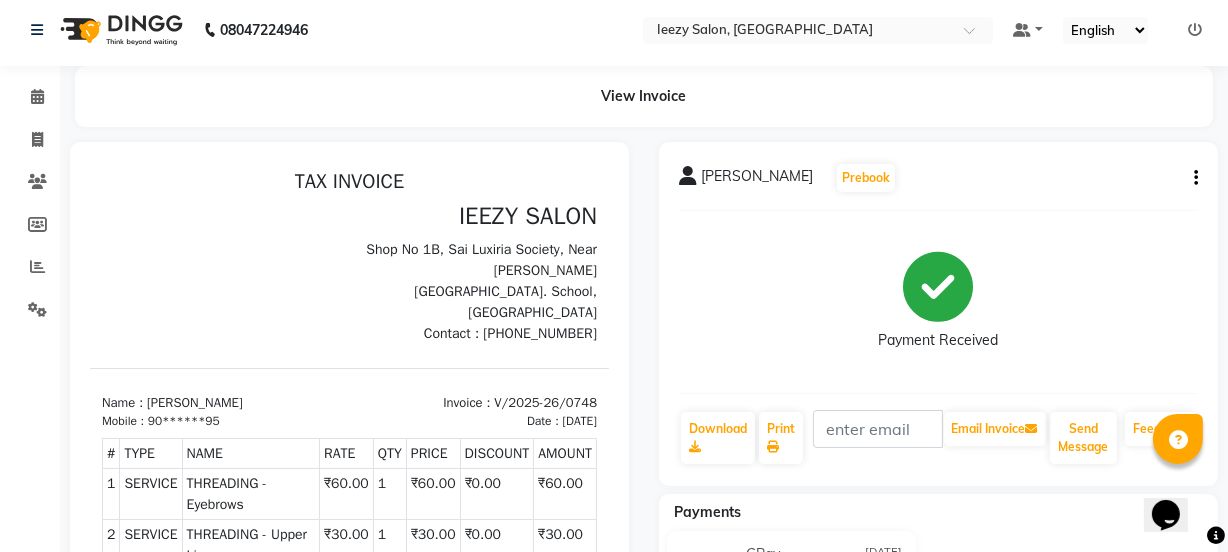 scroll, scrollTop: 0, scrollLeft: 0, axis: both 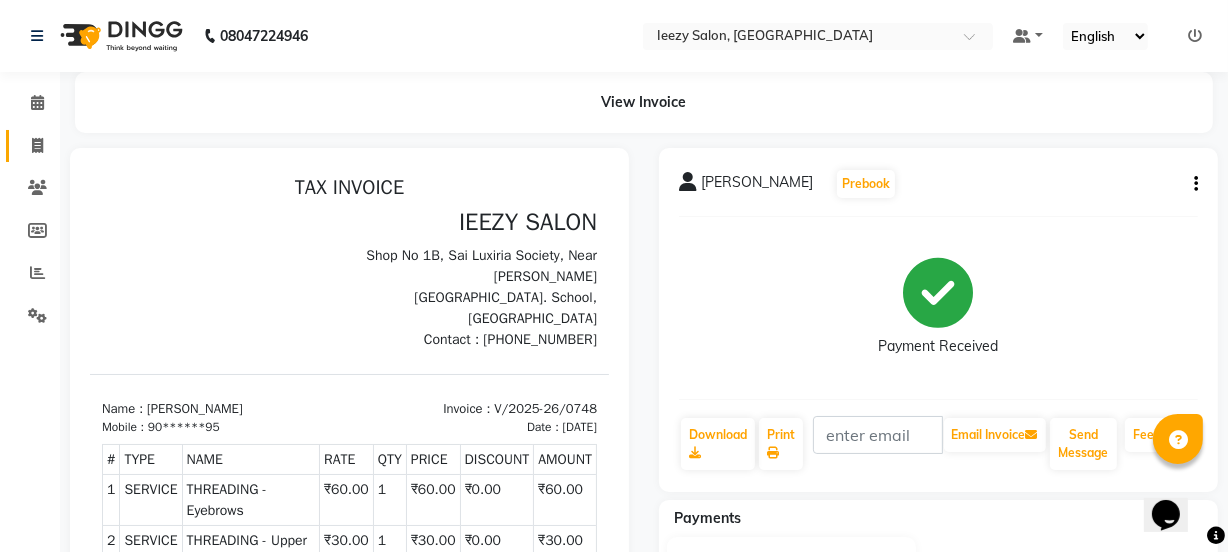 click 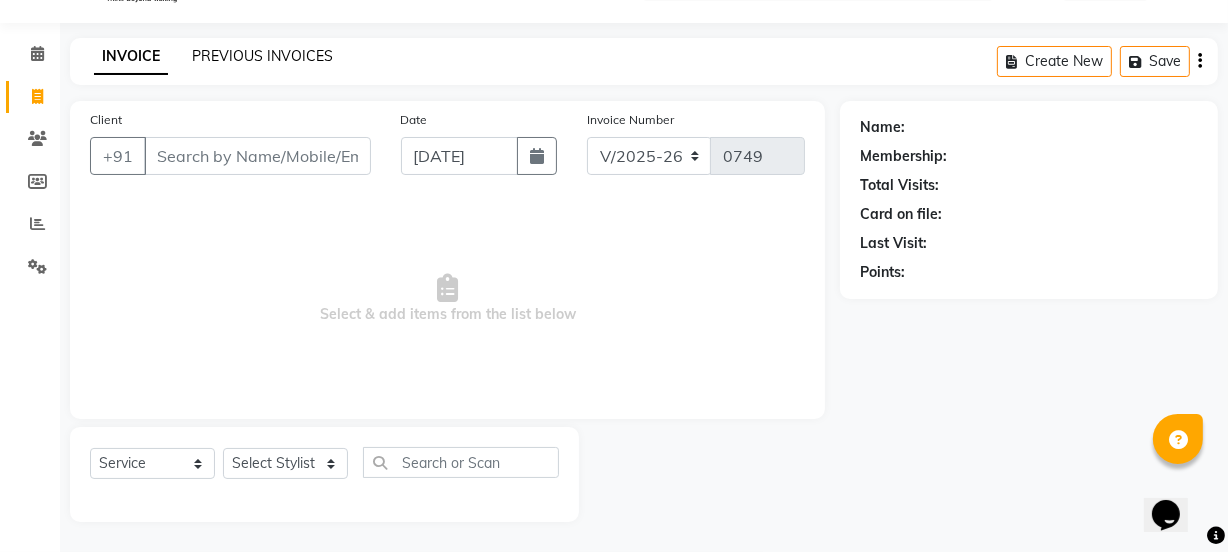 click on "PREVIOUS INVOICES" 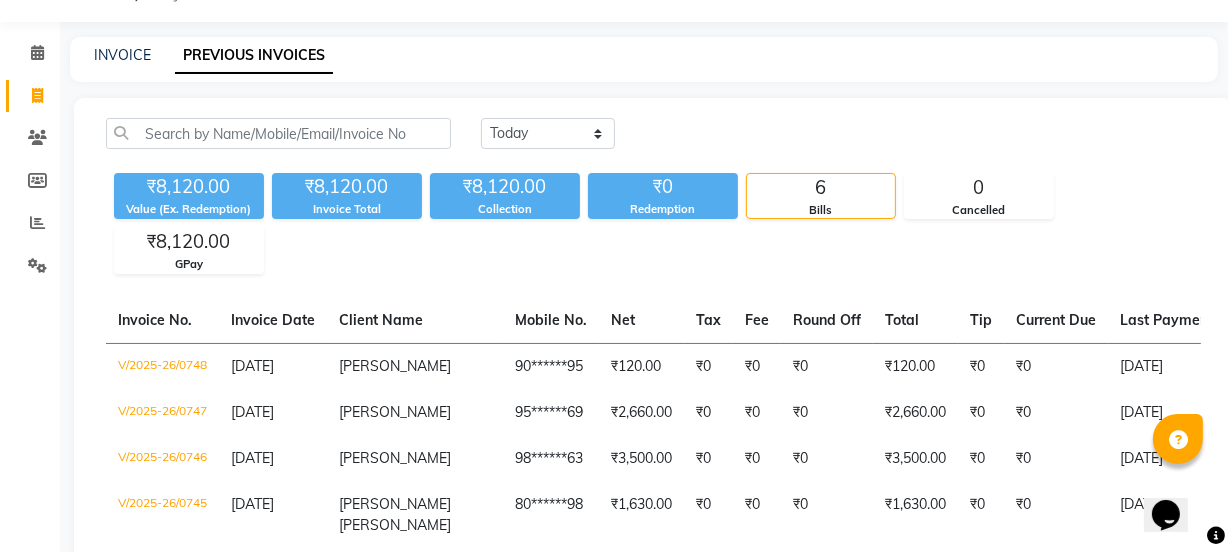 scroll, scrollTop: 0, scrollLeft: 0, axis: both 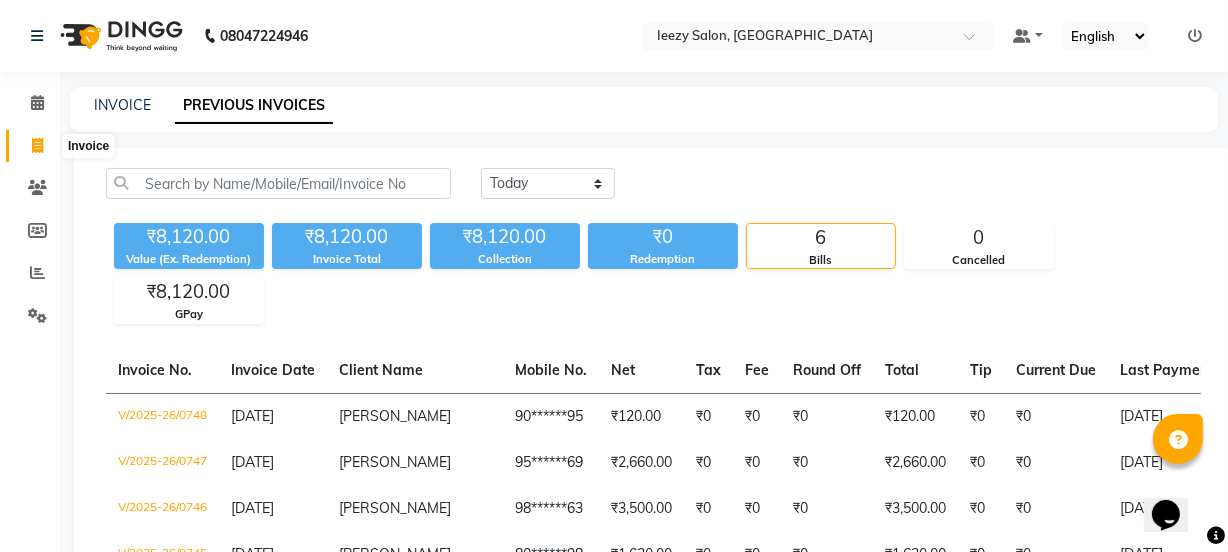 click 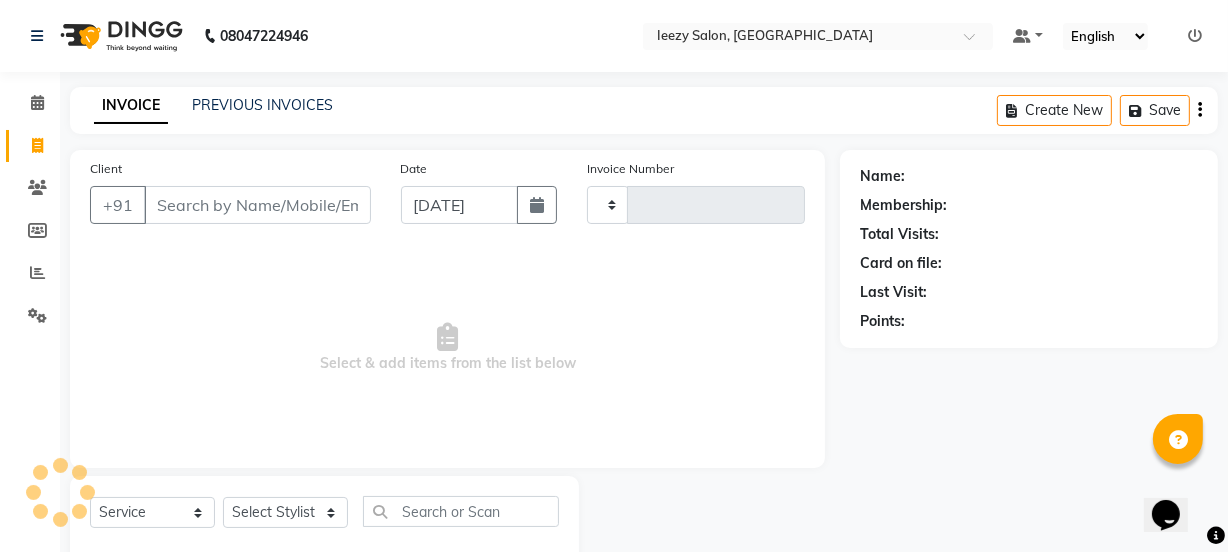 scroll, scrollTop: 50, scrollLeft: 0, axis: vertical 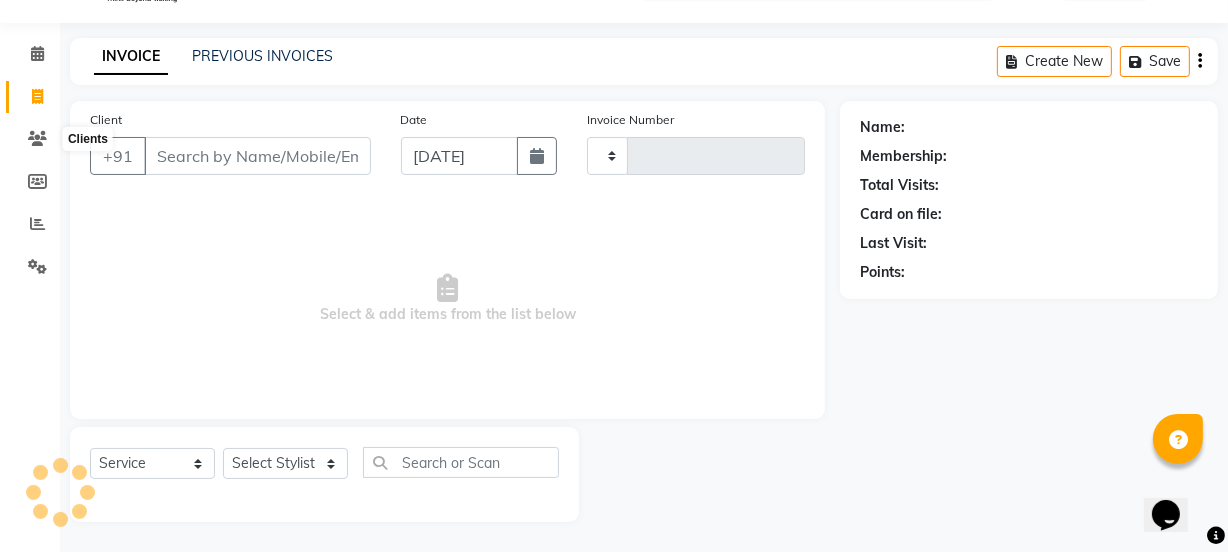 type on "0749" 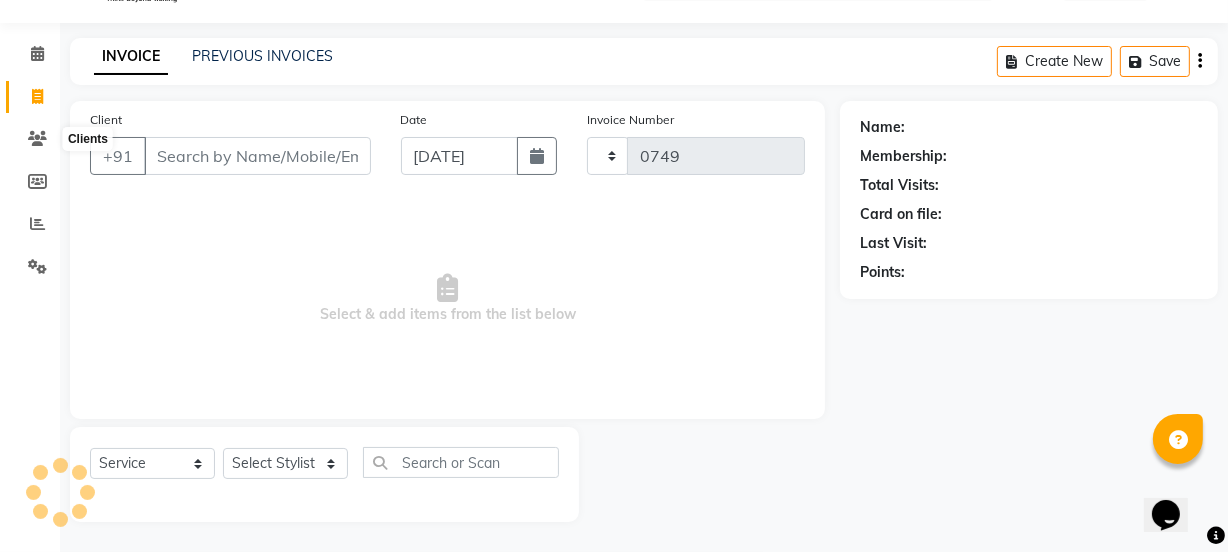 select on "5982" 